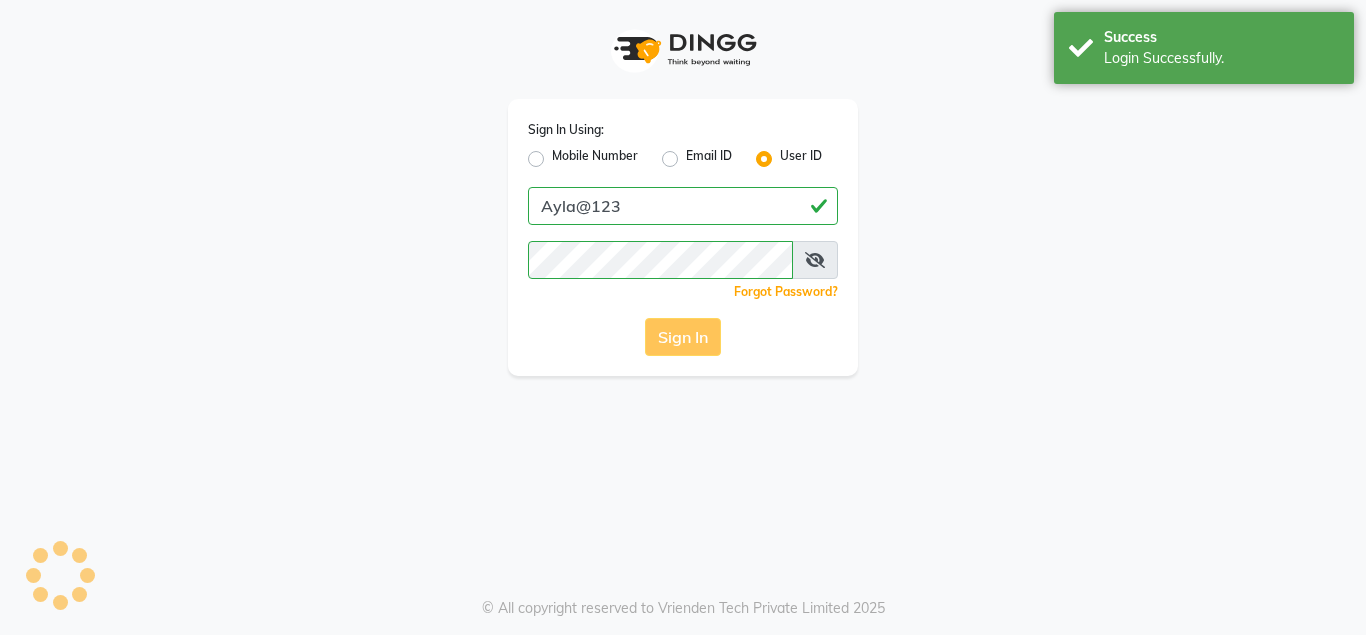 scroll, scrollTop: 0, scrollLeft: 0, axis: both 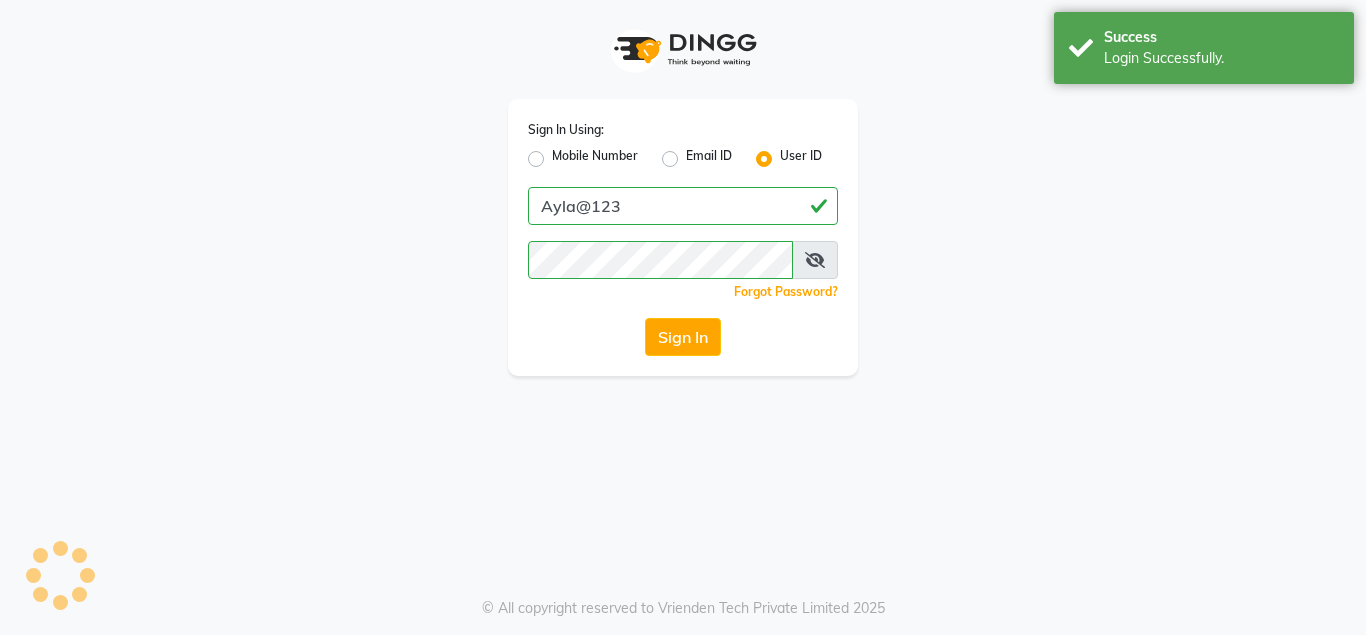select on "service" 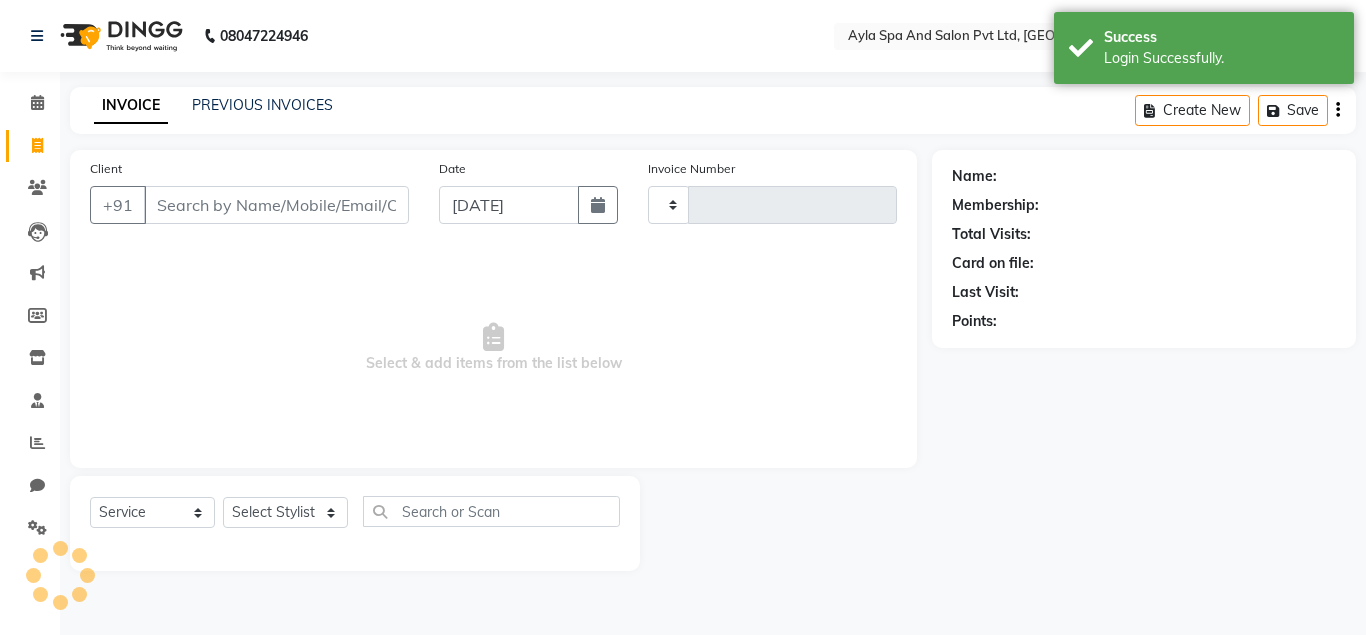type on "0808" 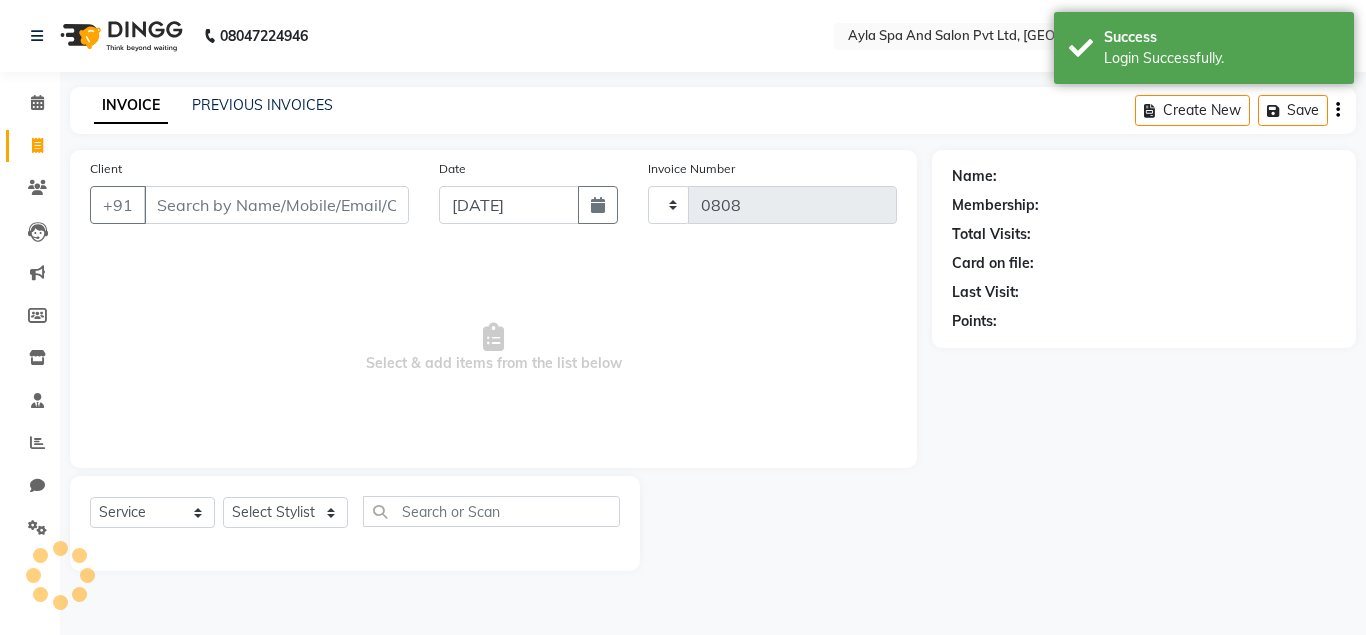 select on "en" 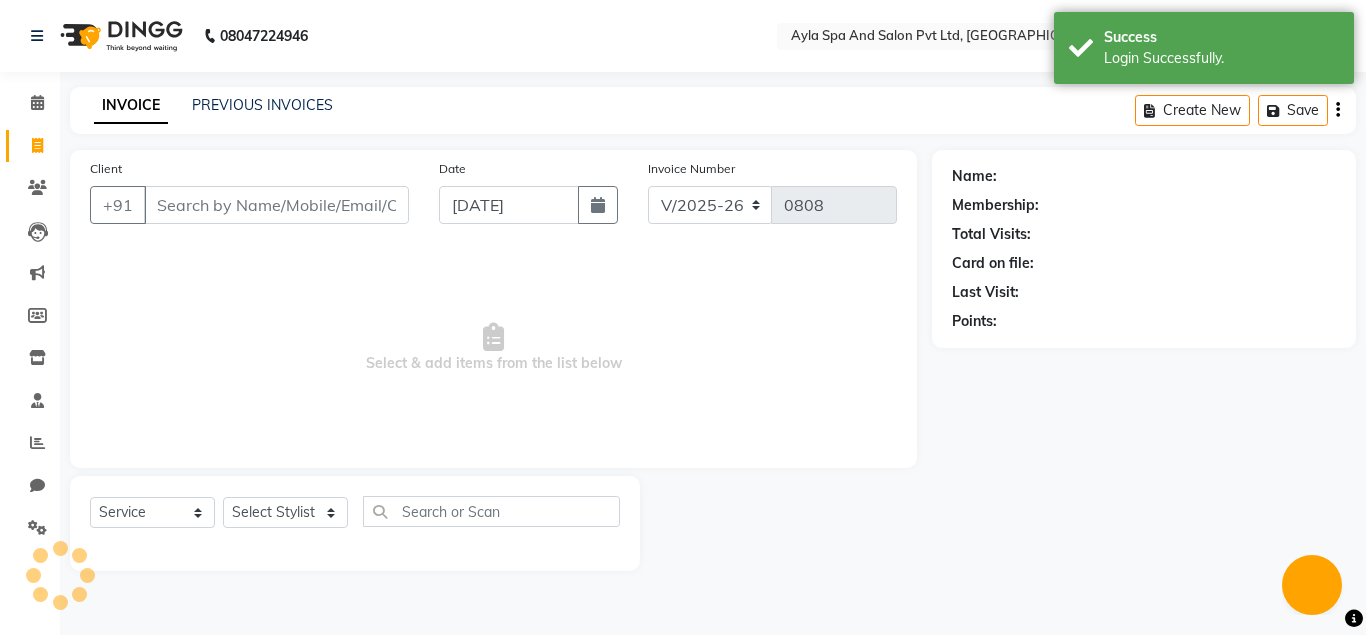 scroll, scrollTop: 0, scrollLeft: 0, axis: both 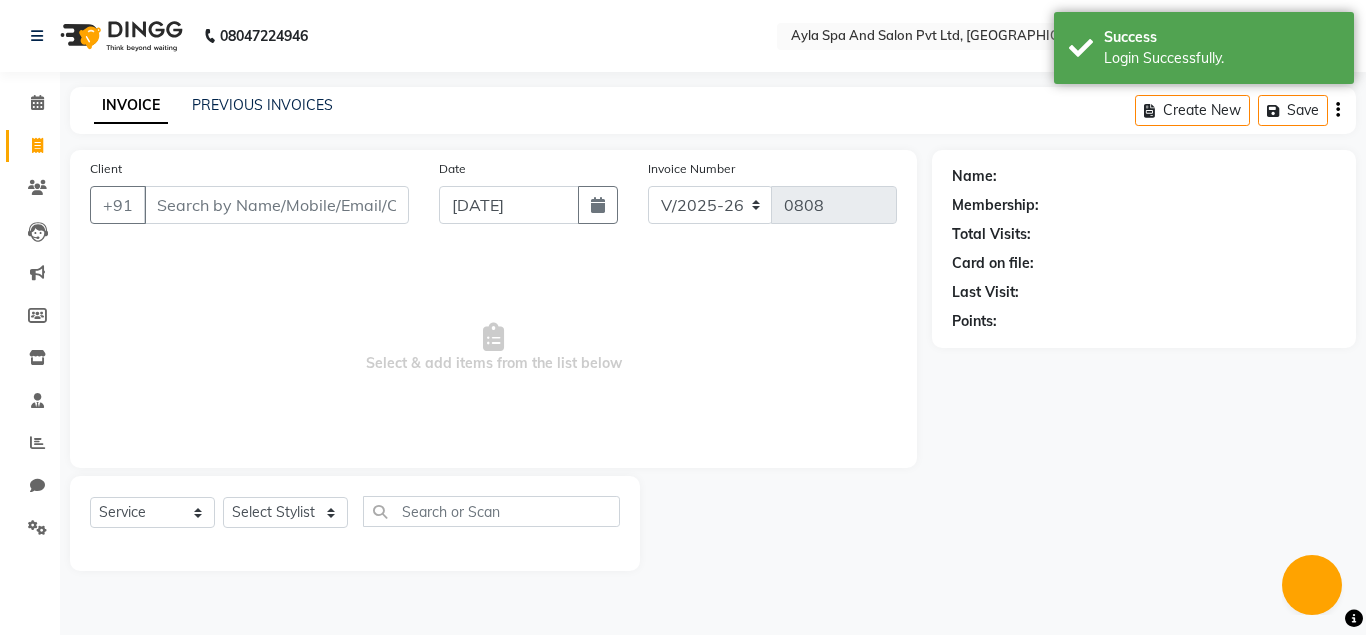 click on "Client" at bounding box center [276, 205] 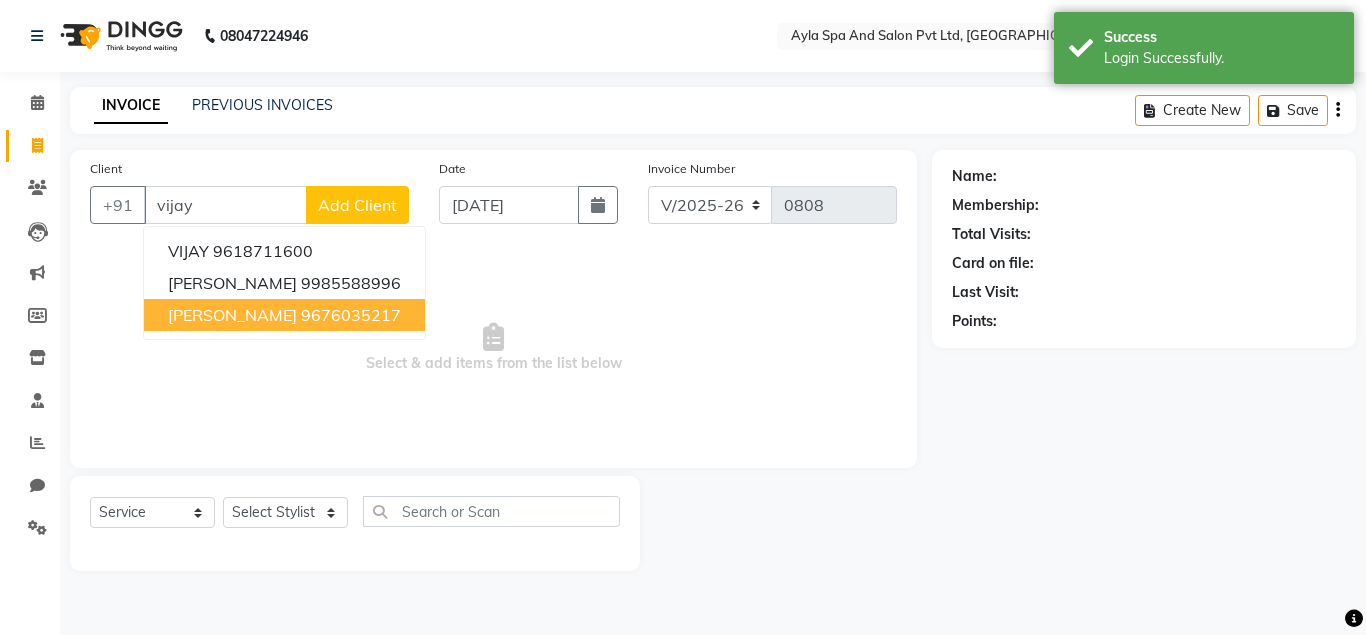 click on "[PERSON_NAME]" at bounding box center [232, 315] 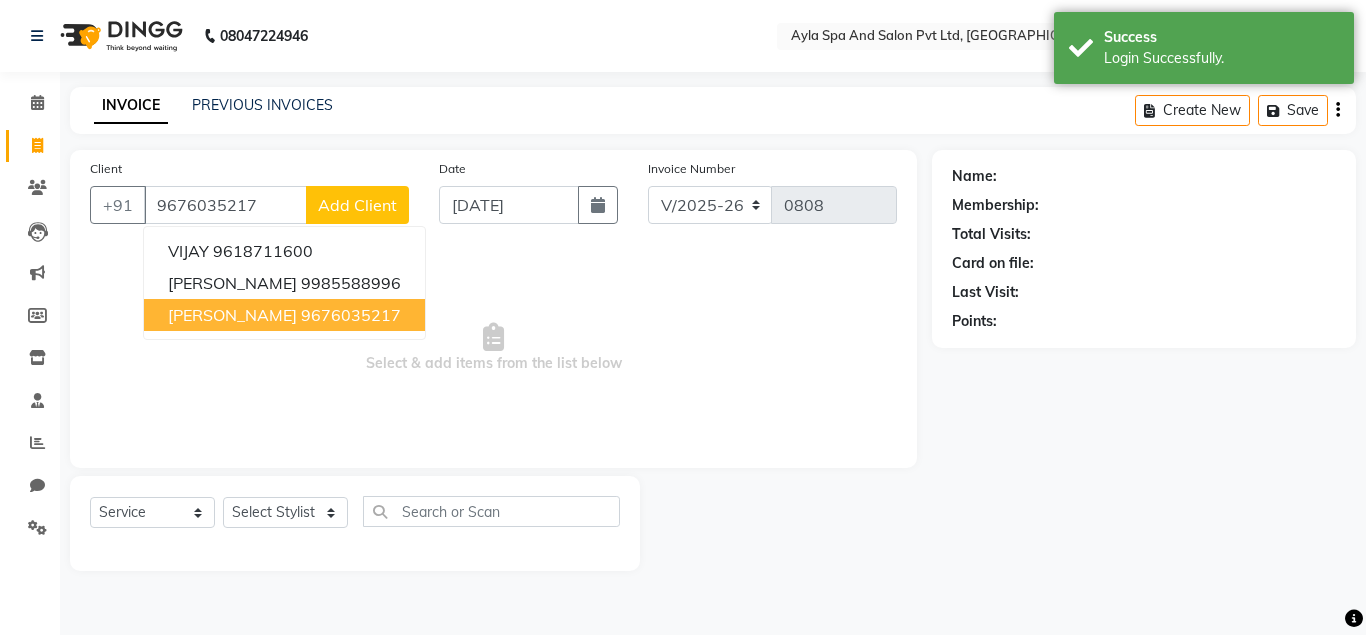 type on "9676035217" 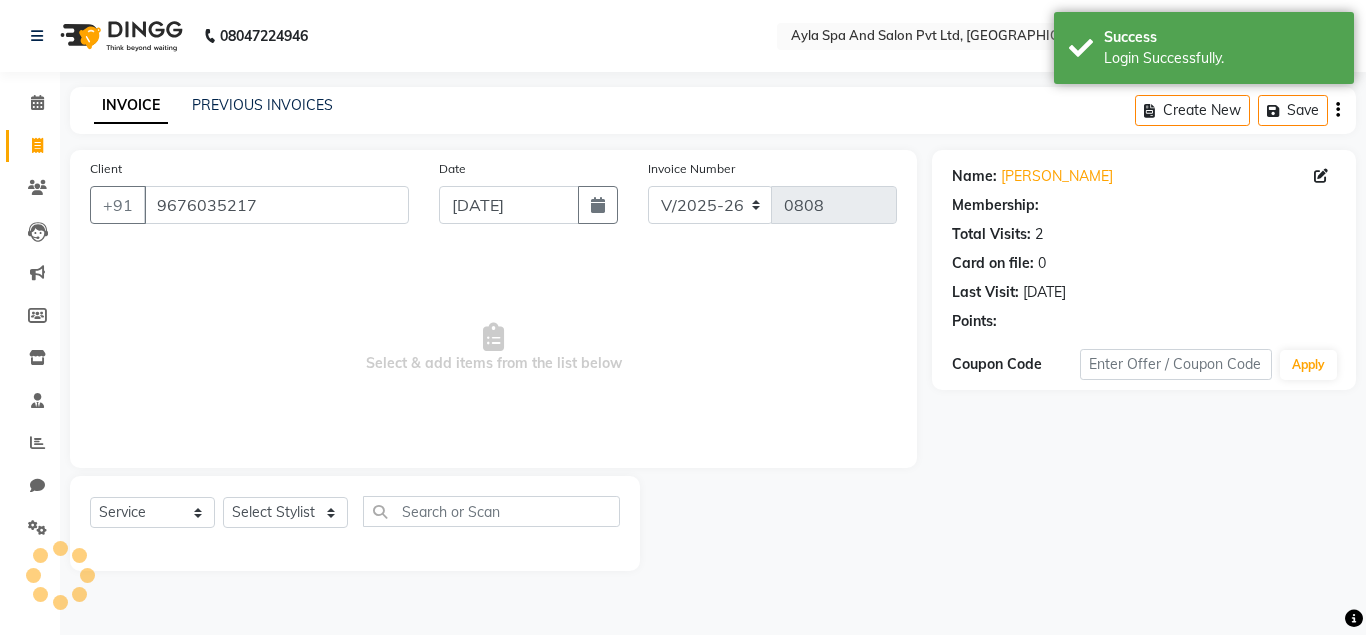 select on "1: Object" 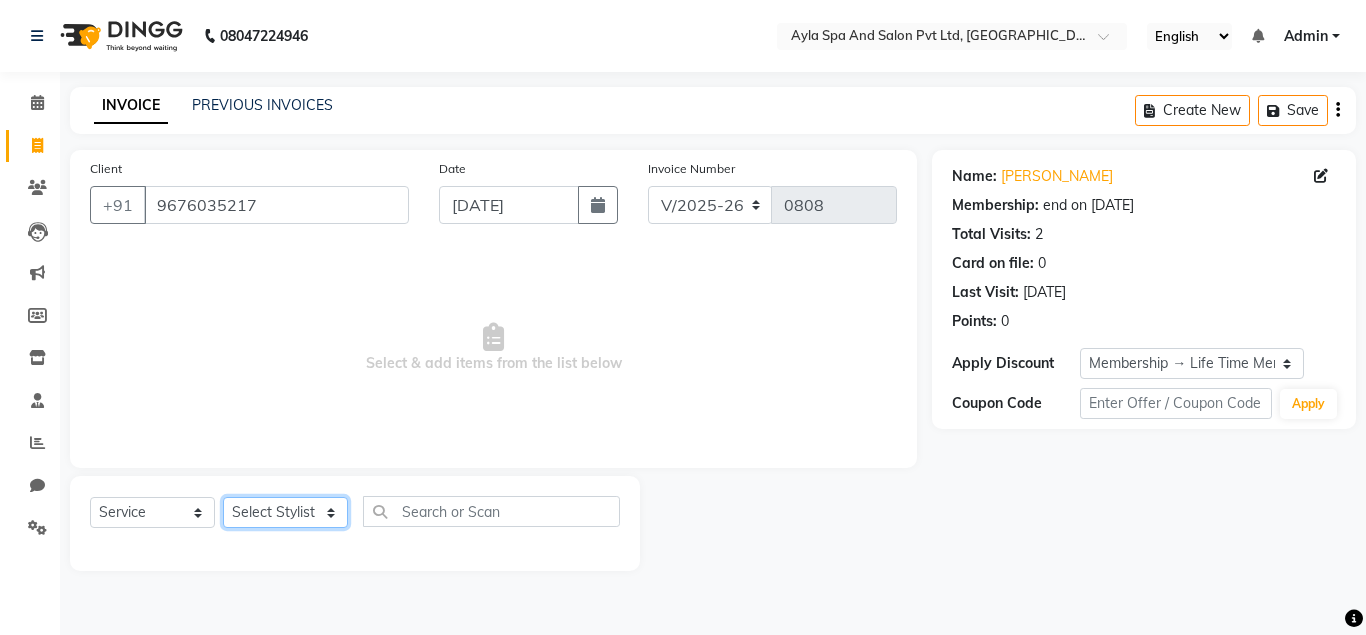 click on "Select Stylist [PERSON_NAME][DATE] [PERSON_NAME] NAVEEN [PERSON_NAME] [PERSON_NAME]" 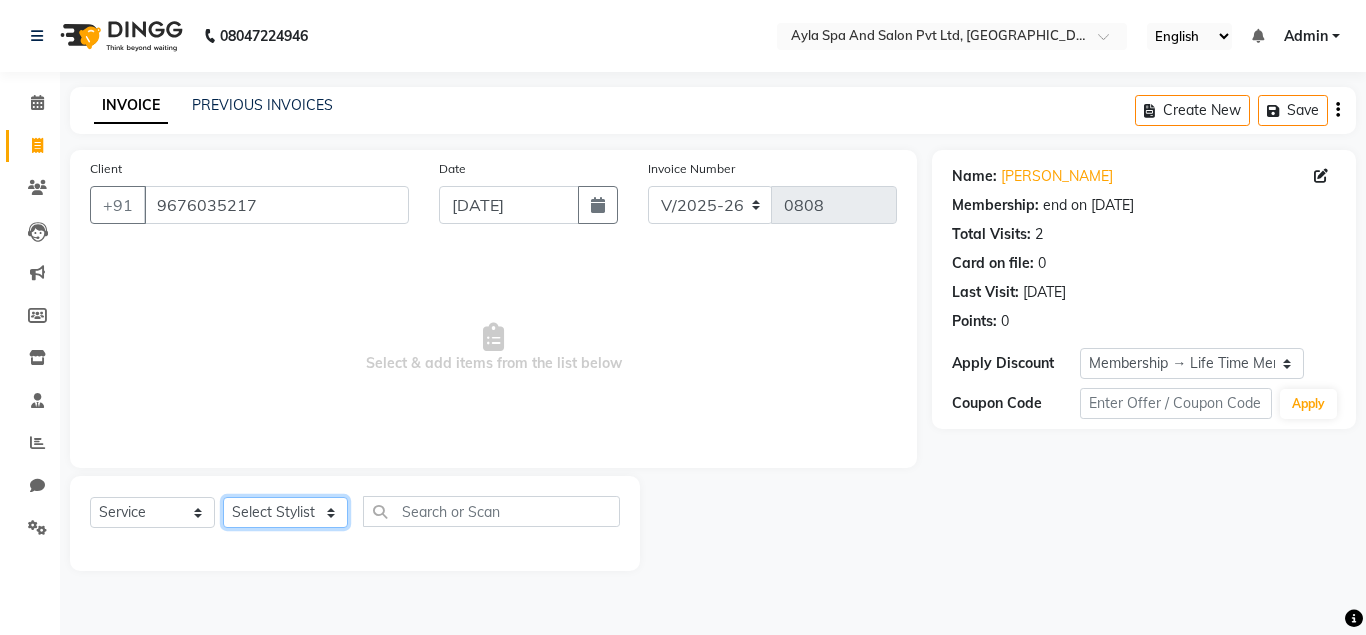 select on "84227" 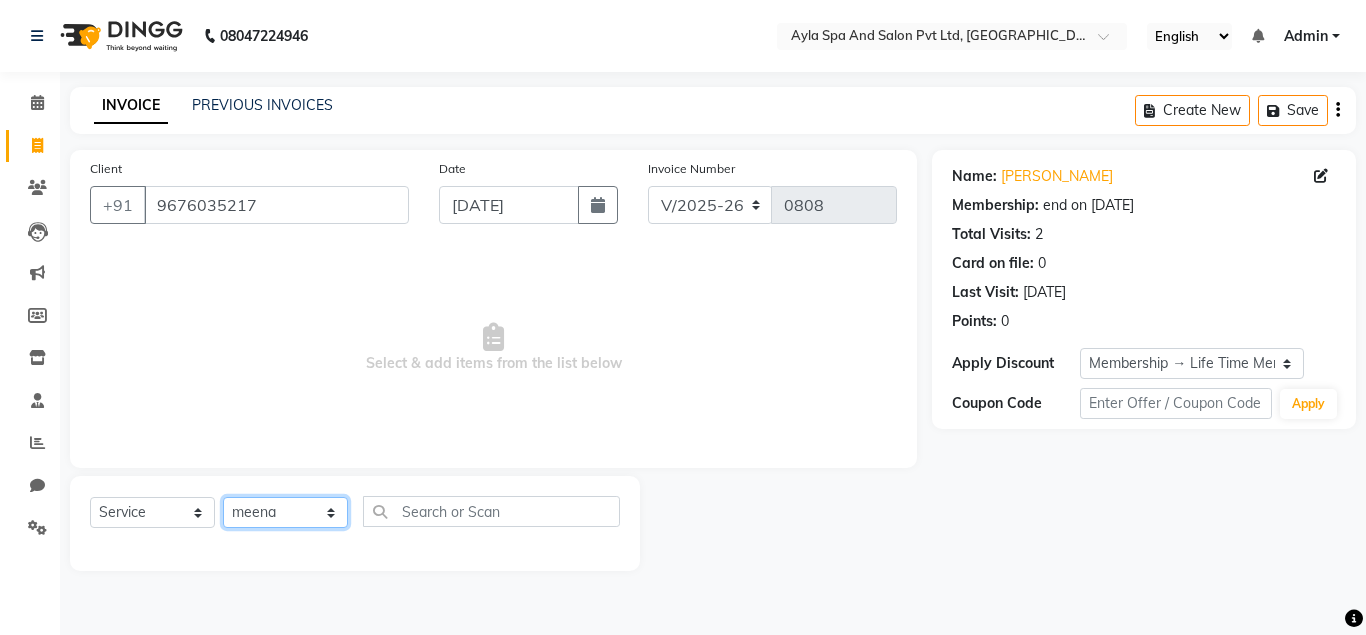 click on "meena" 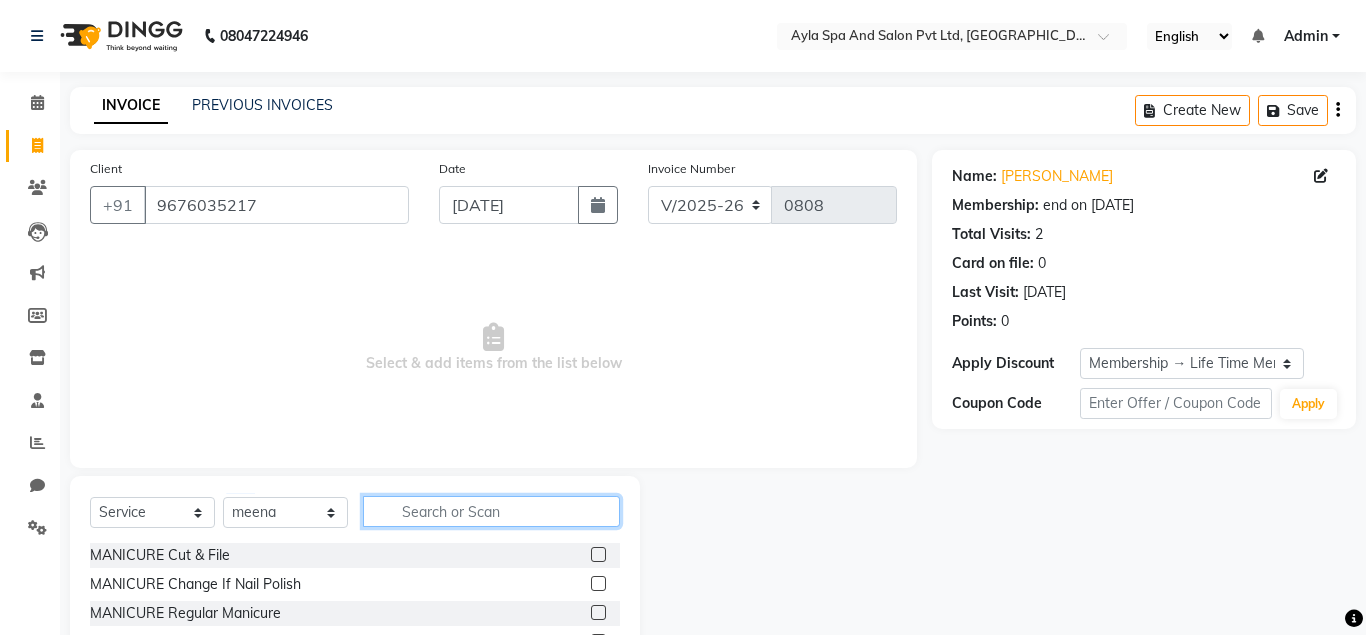 click 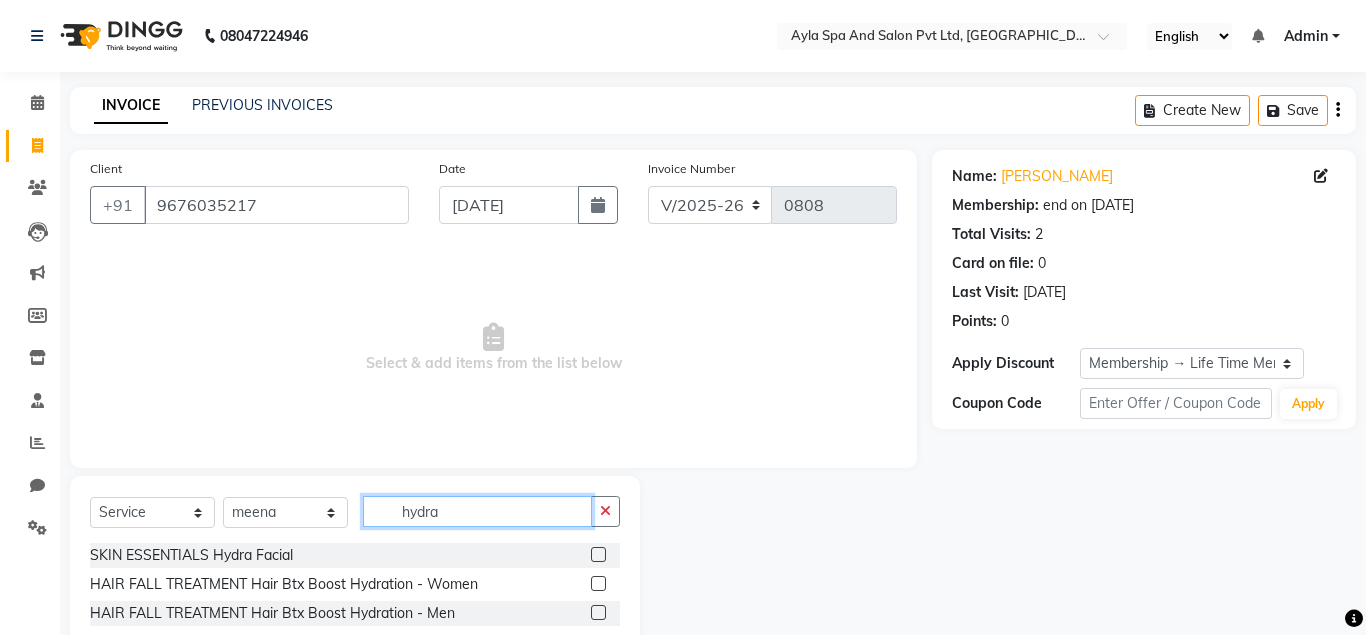 type on "hydra" 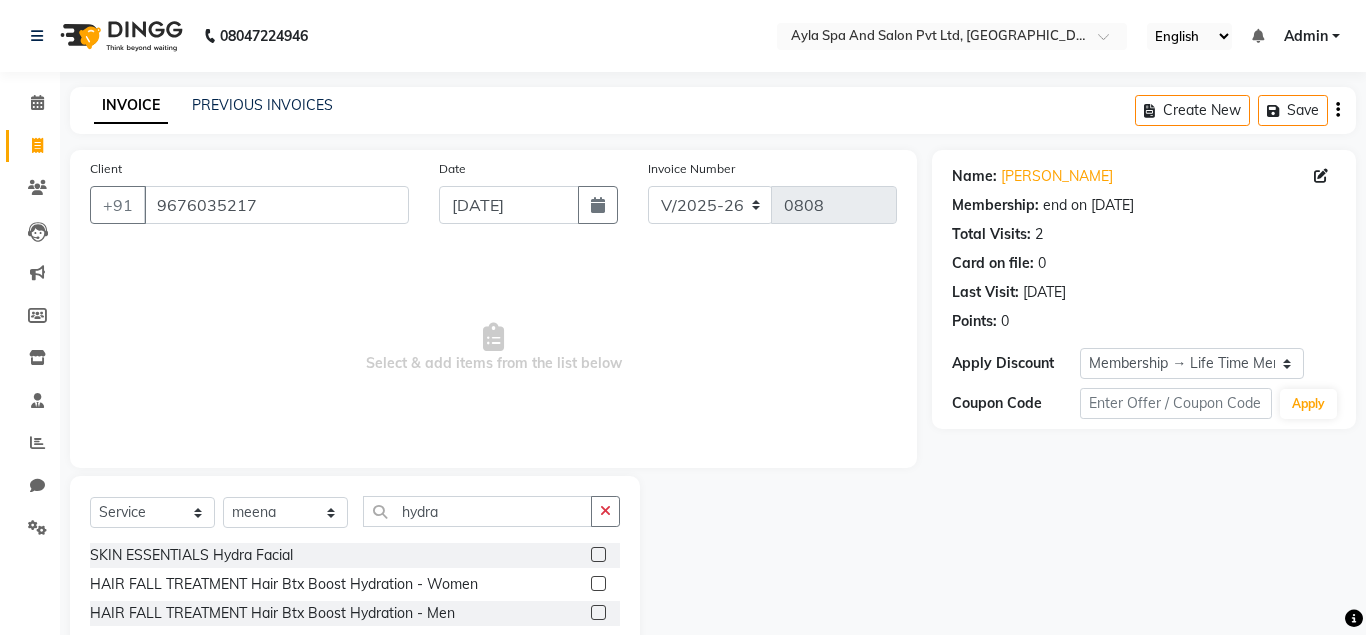 click 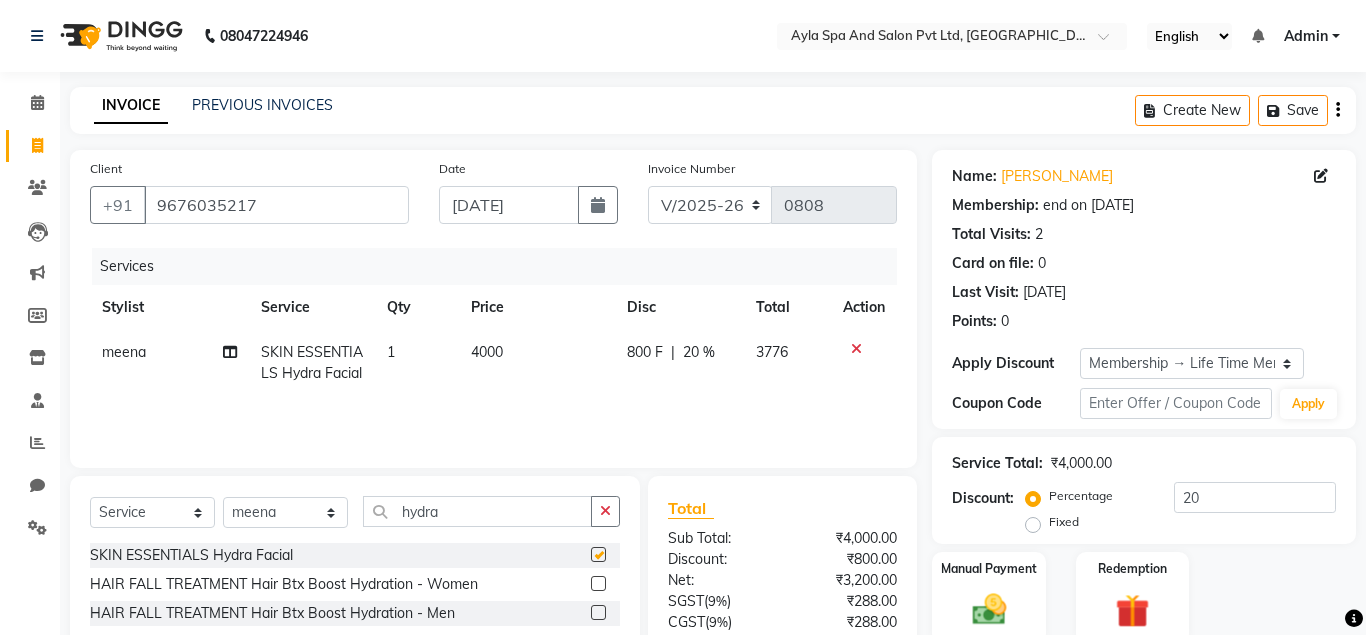 checkbox on "false" 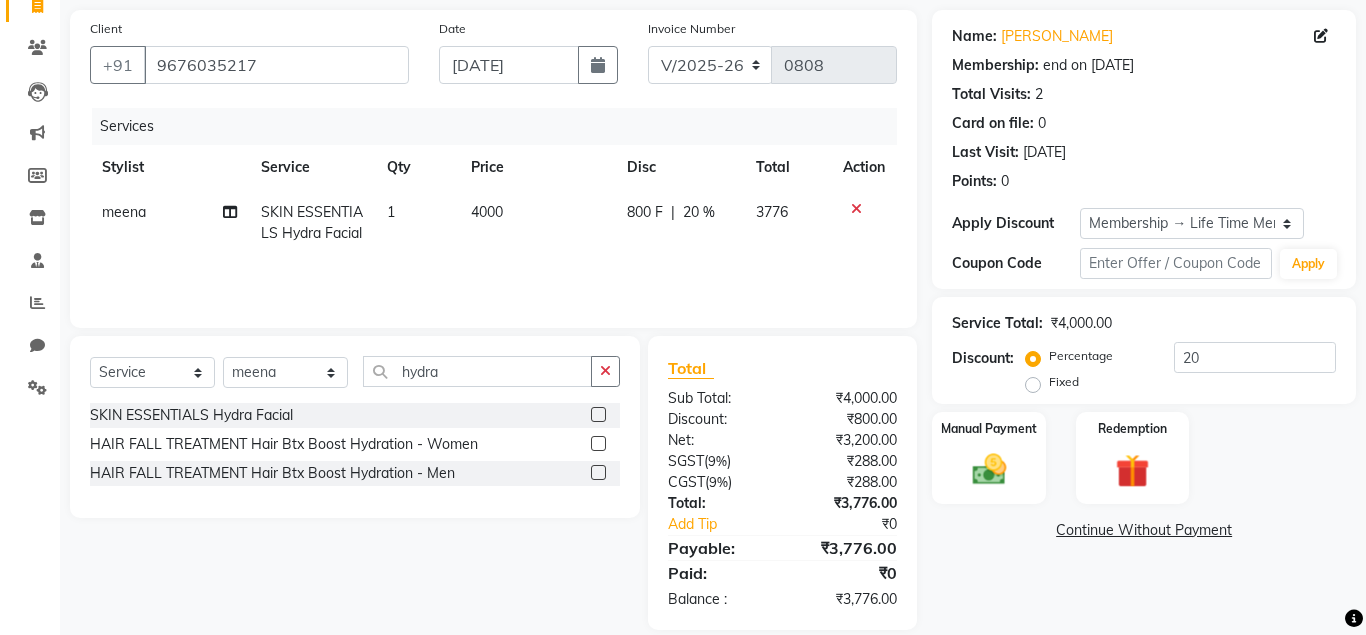scroll, scrollTop: 165, scrollLeft: 0, axis: vertical 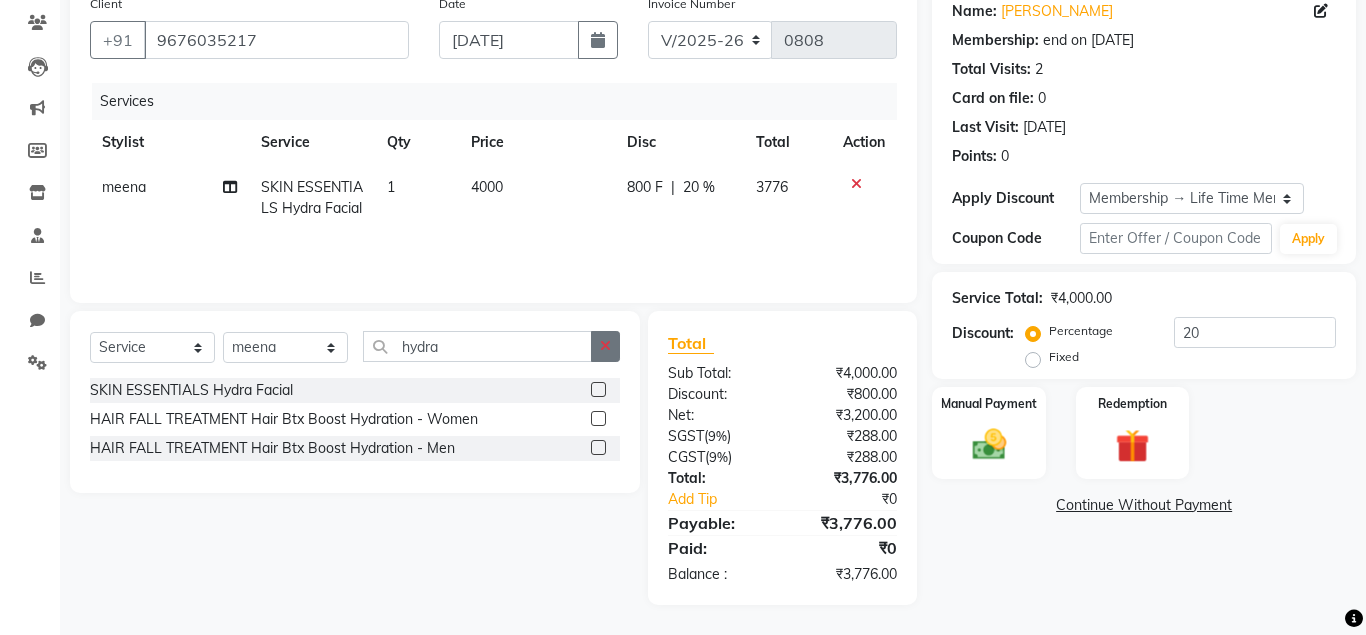 click 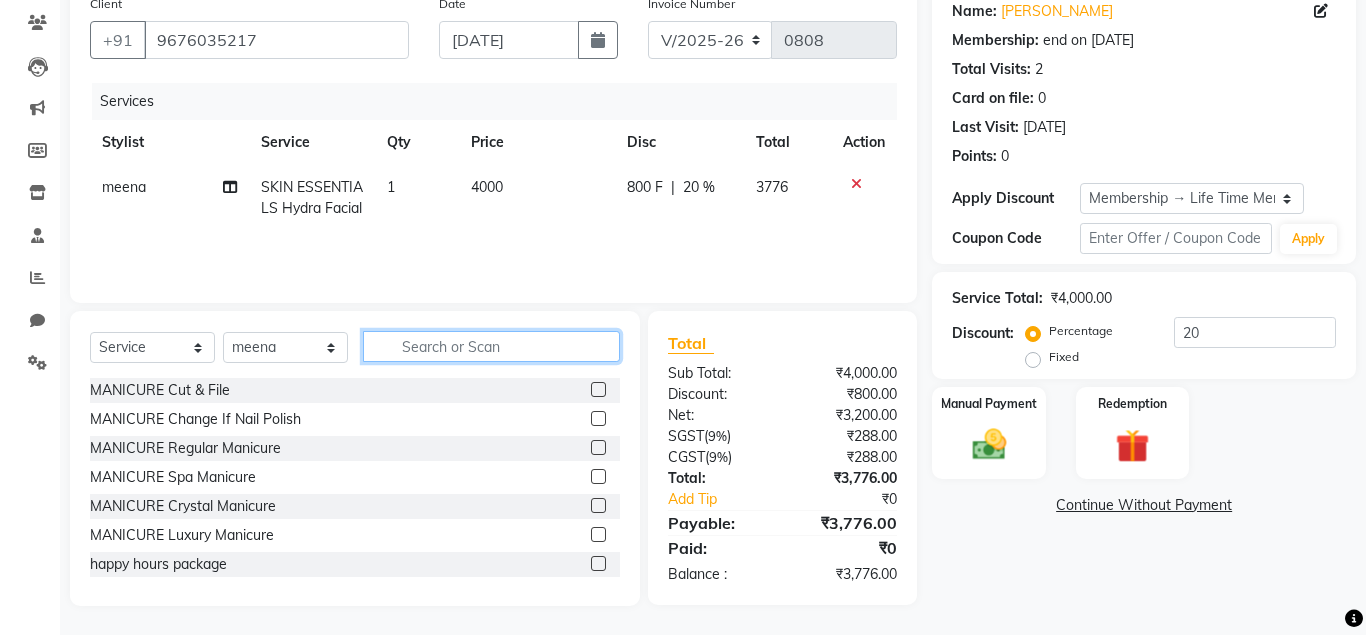 click 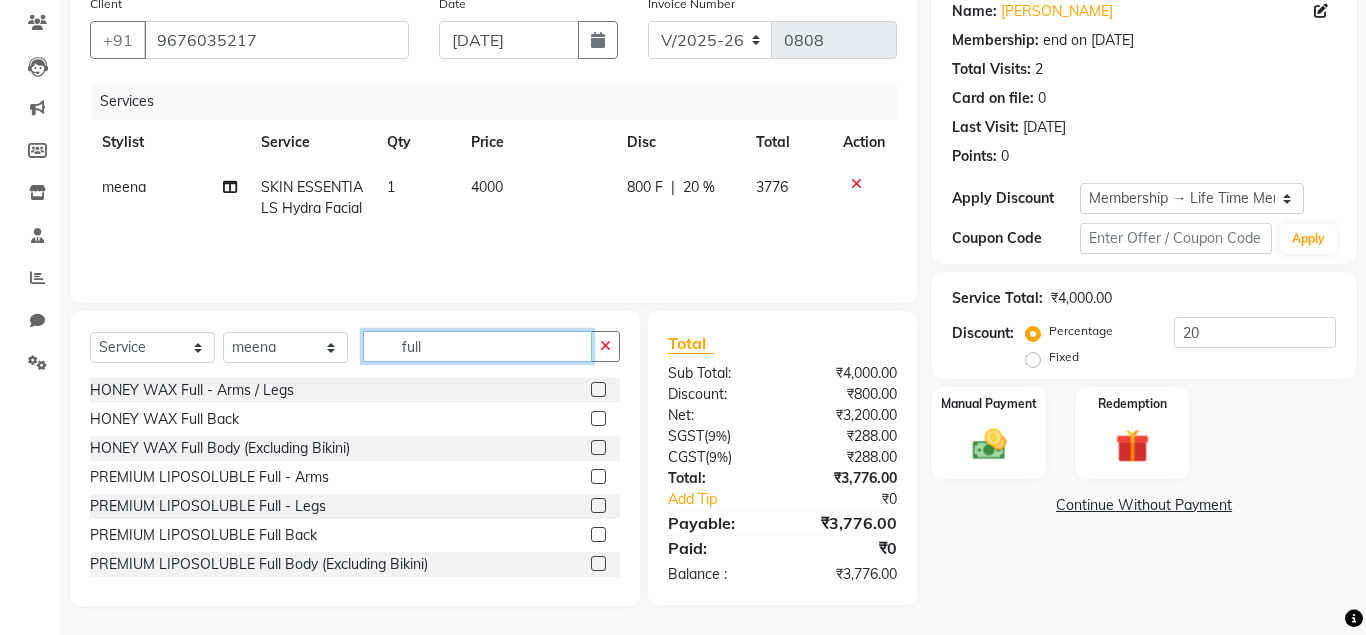 type on "full" 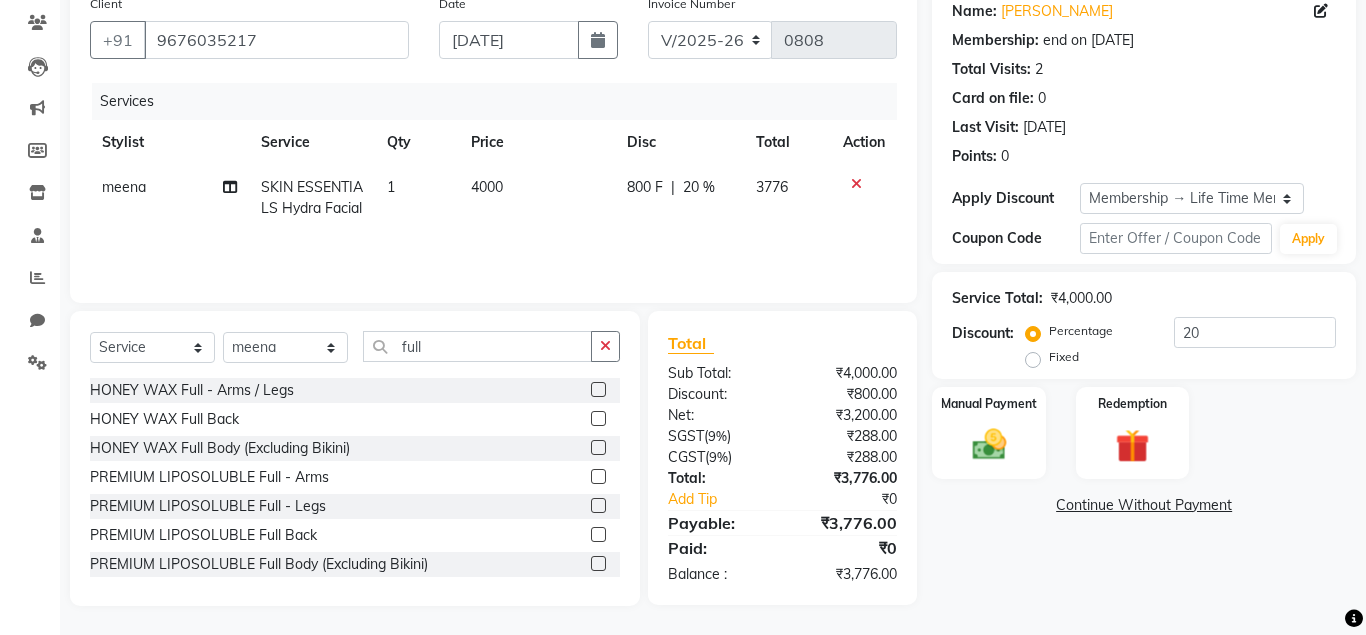 click 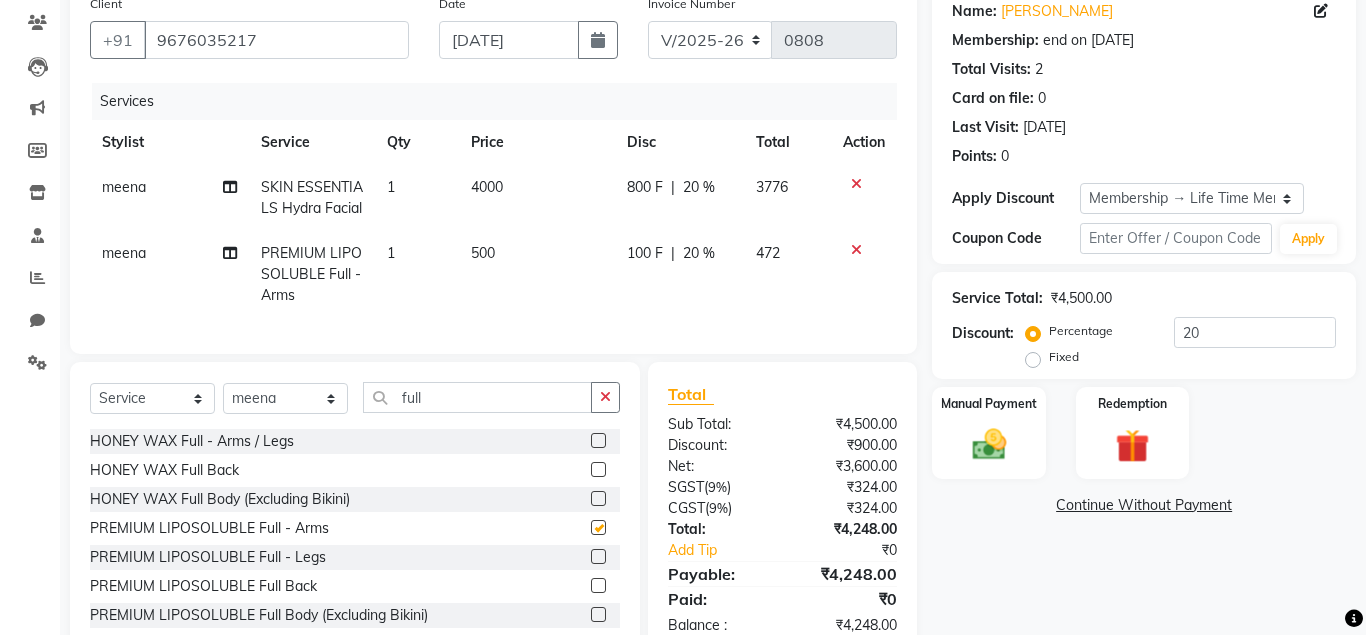 checkbox on "false" 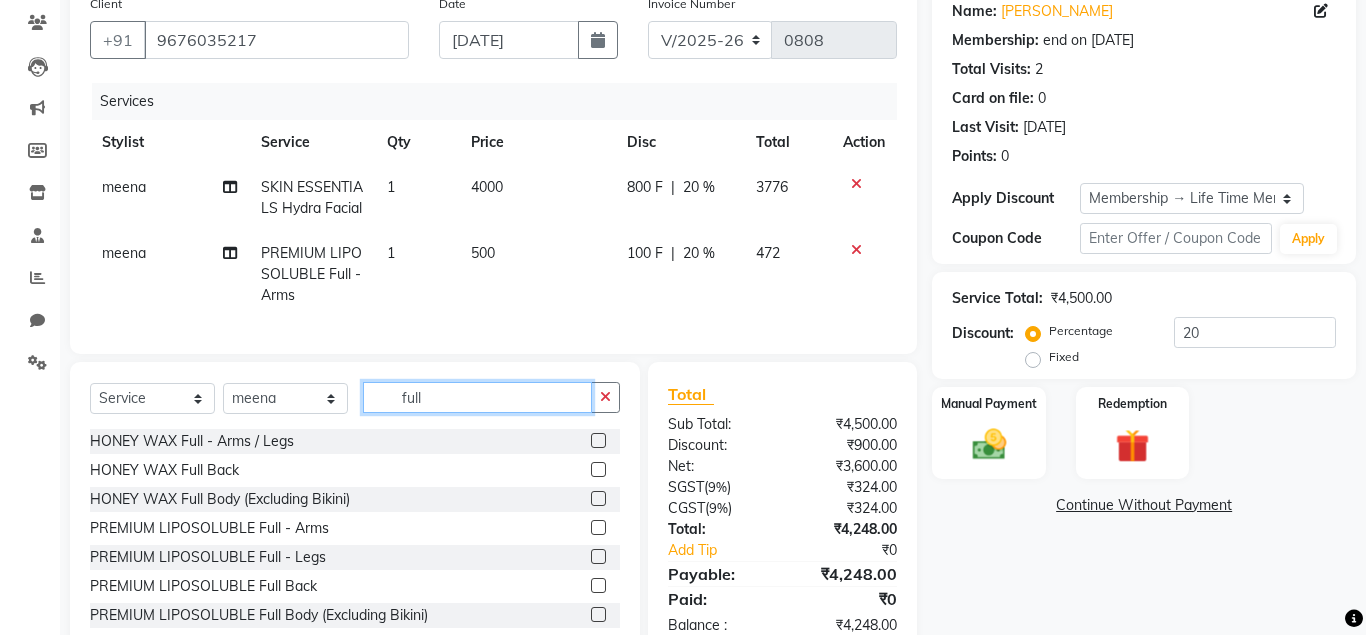 click on "full" 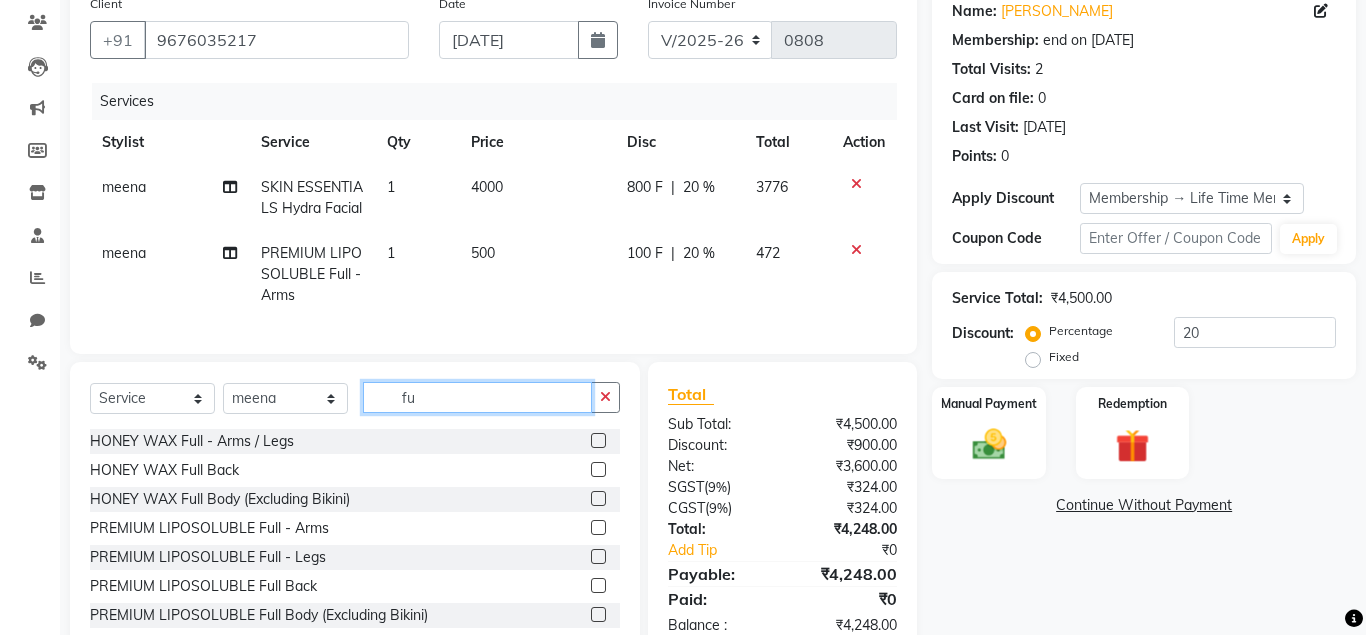 type on "f" 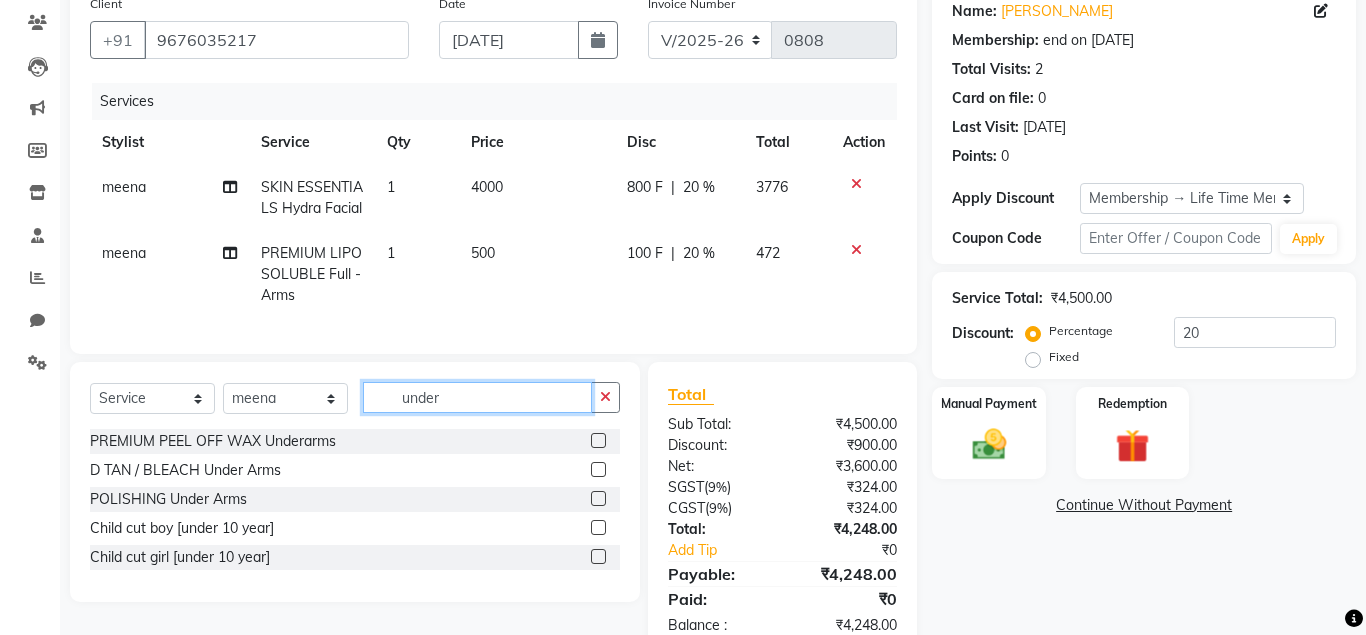 type on "under" 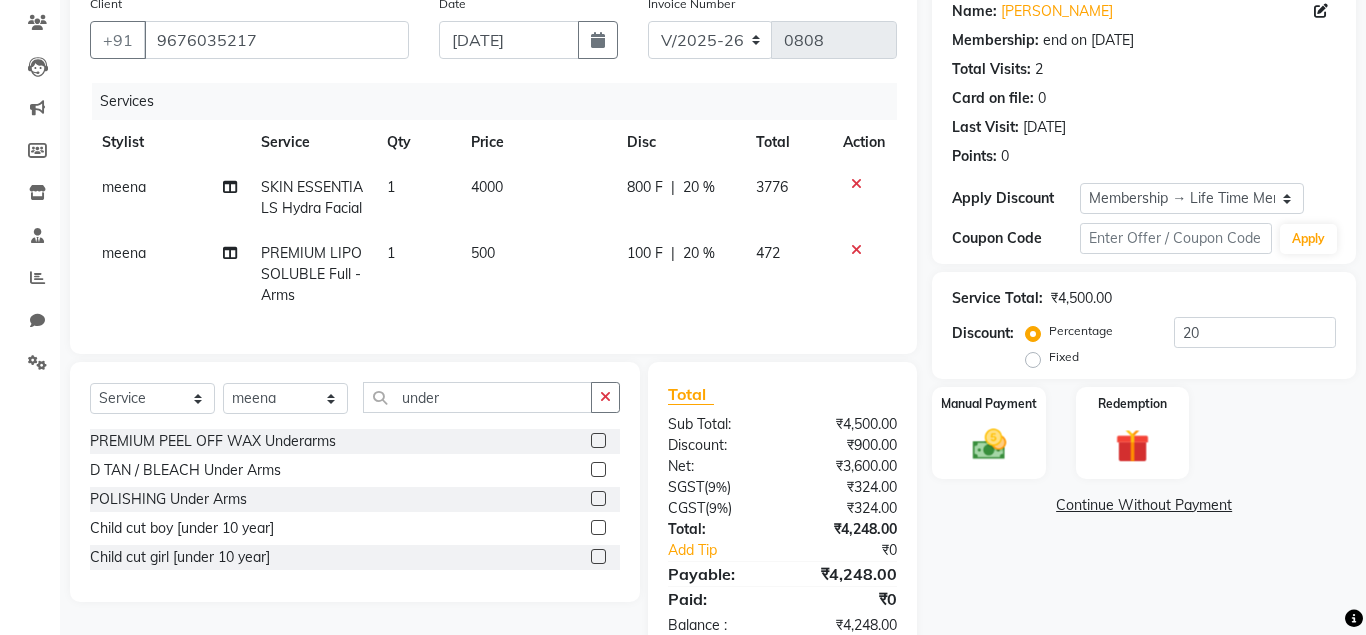 click 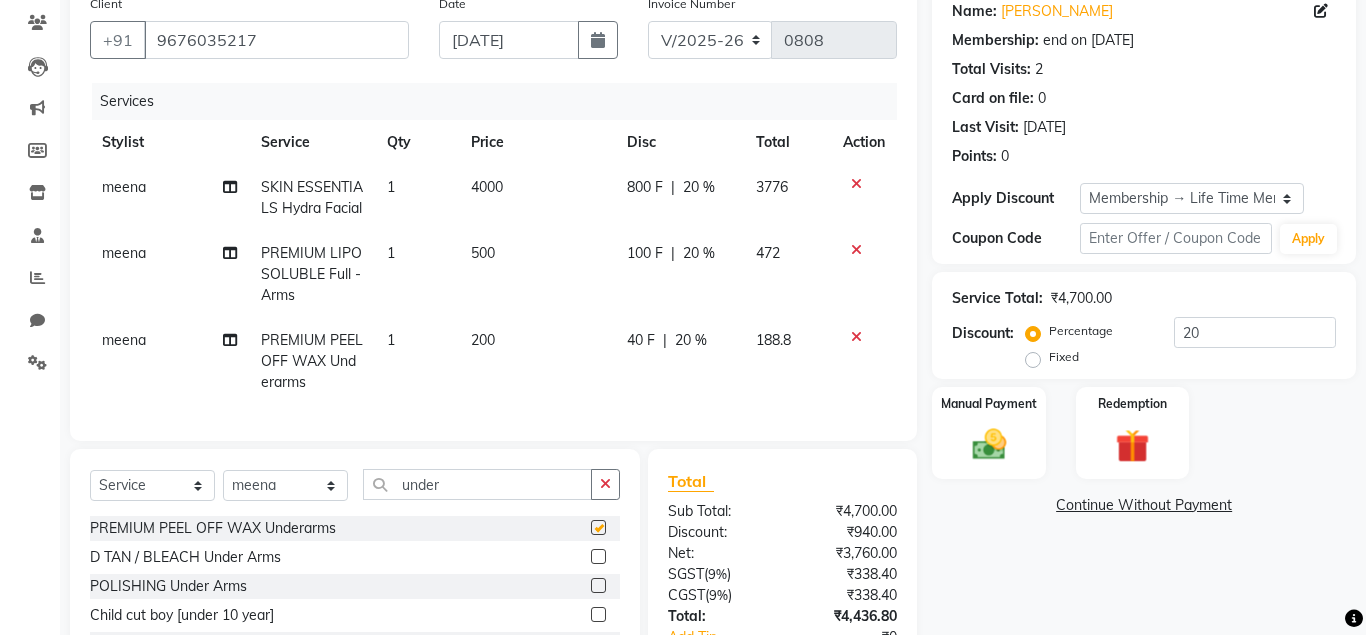 checkbox on "false" 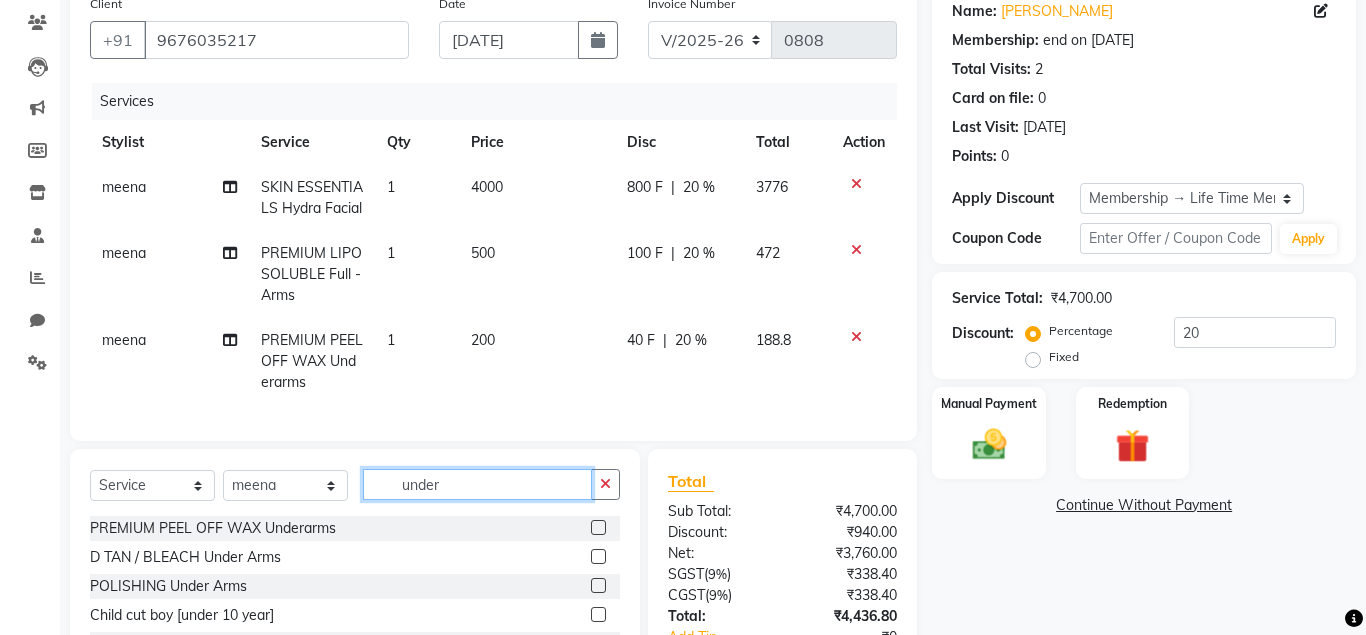 click on "under" 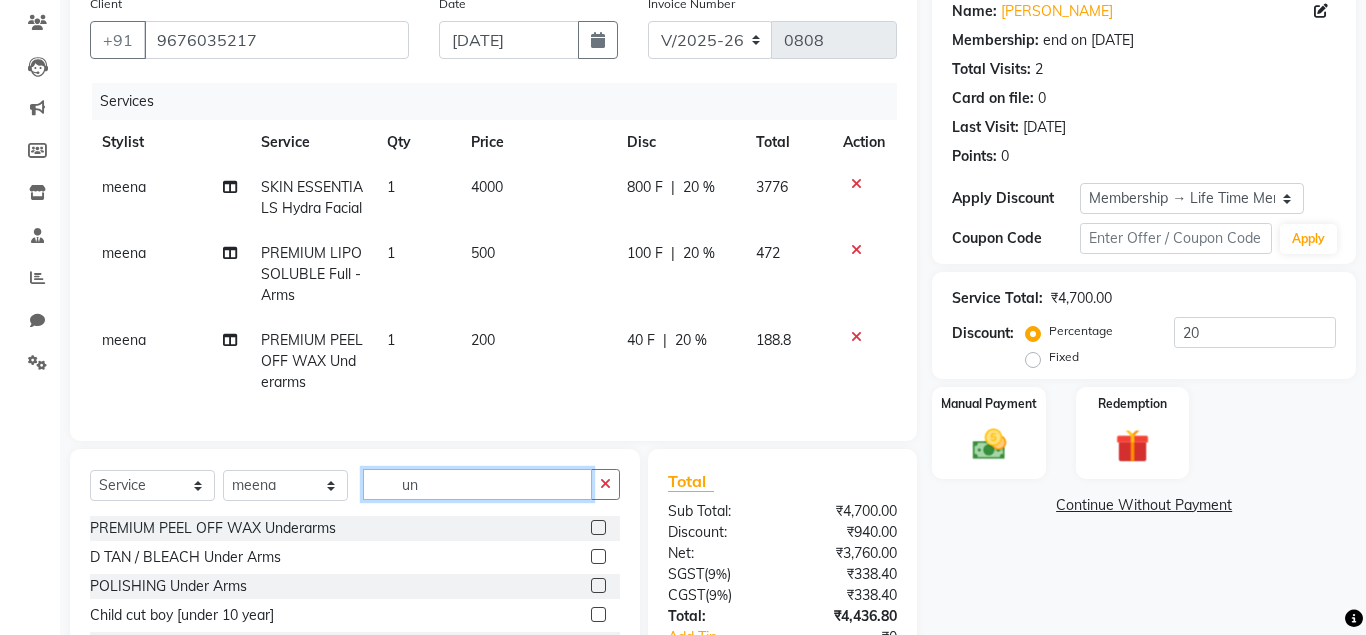 type on "u" 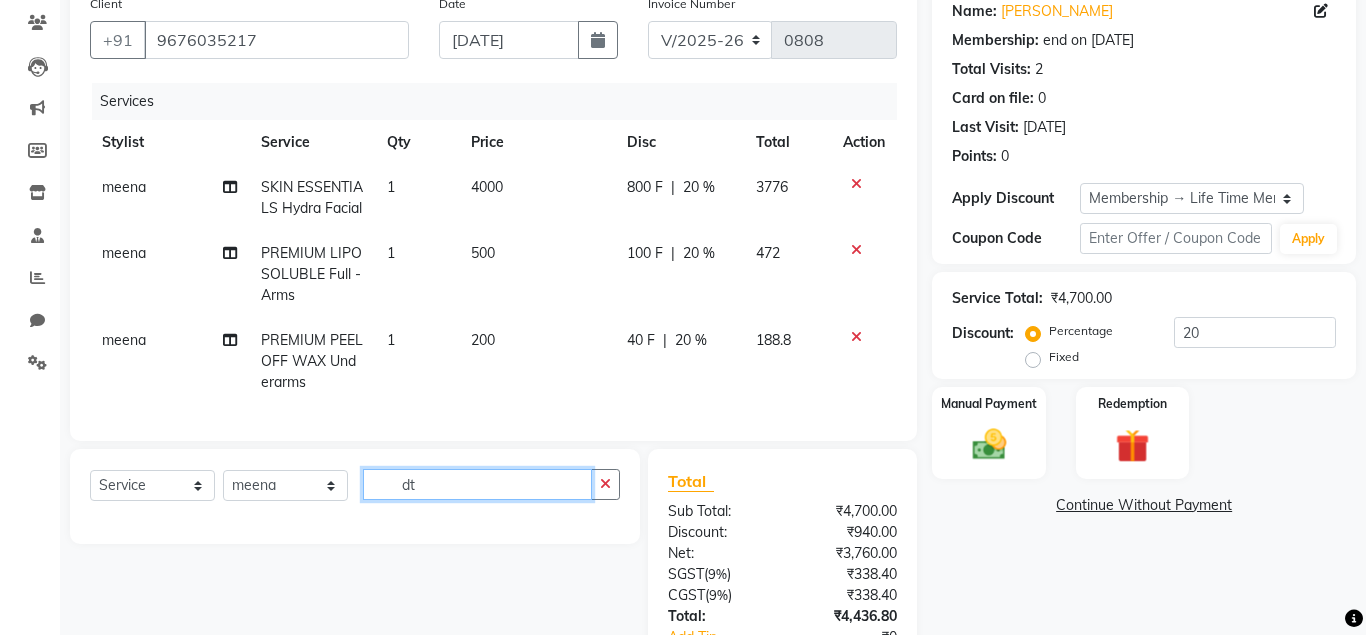 type on "d" 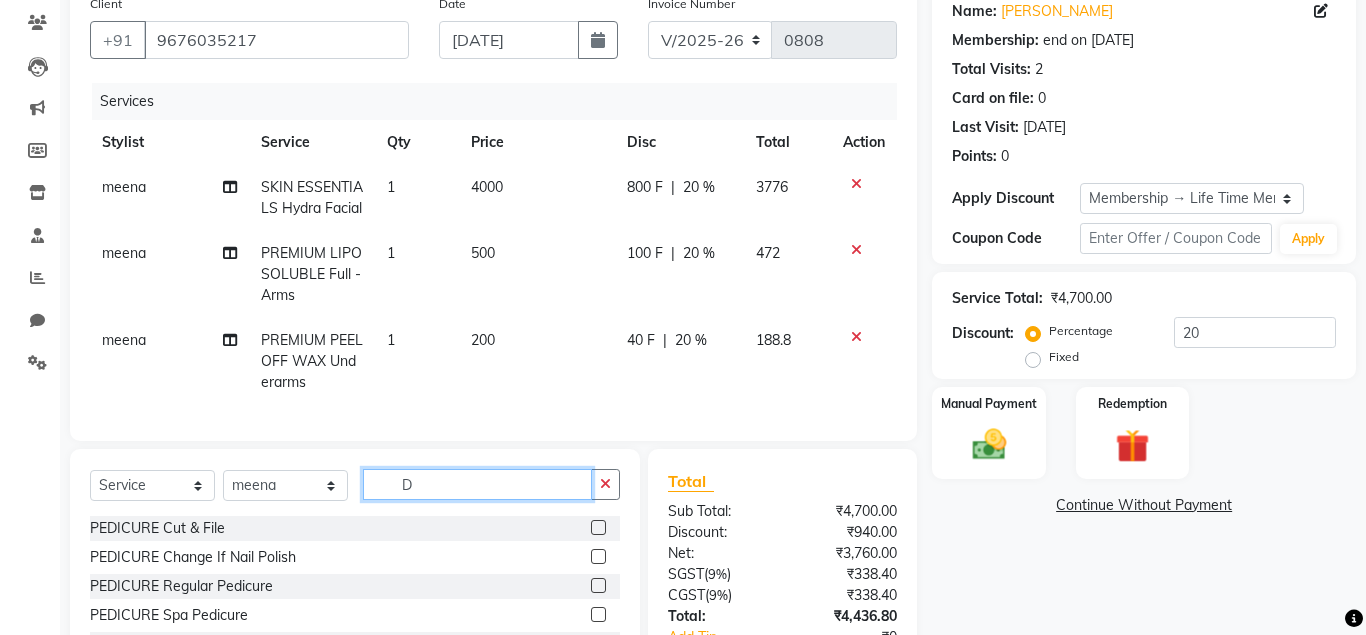 type on "D" 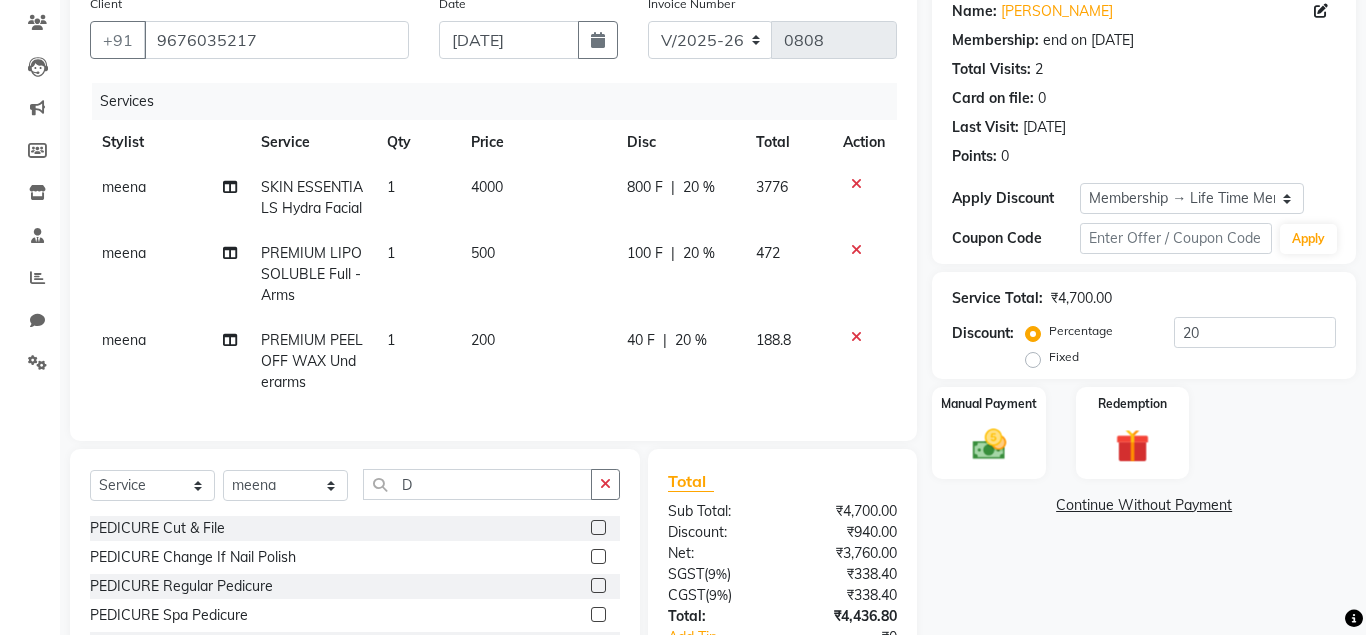 type 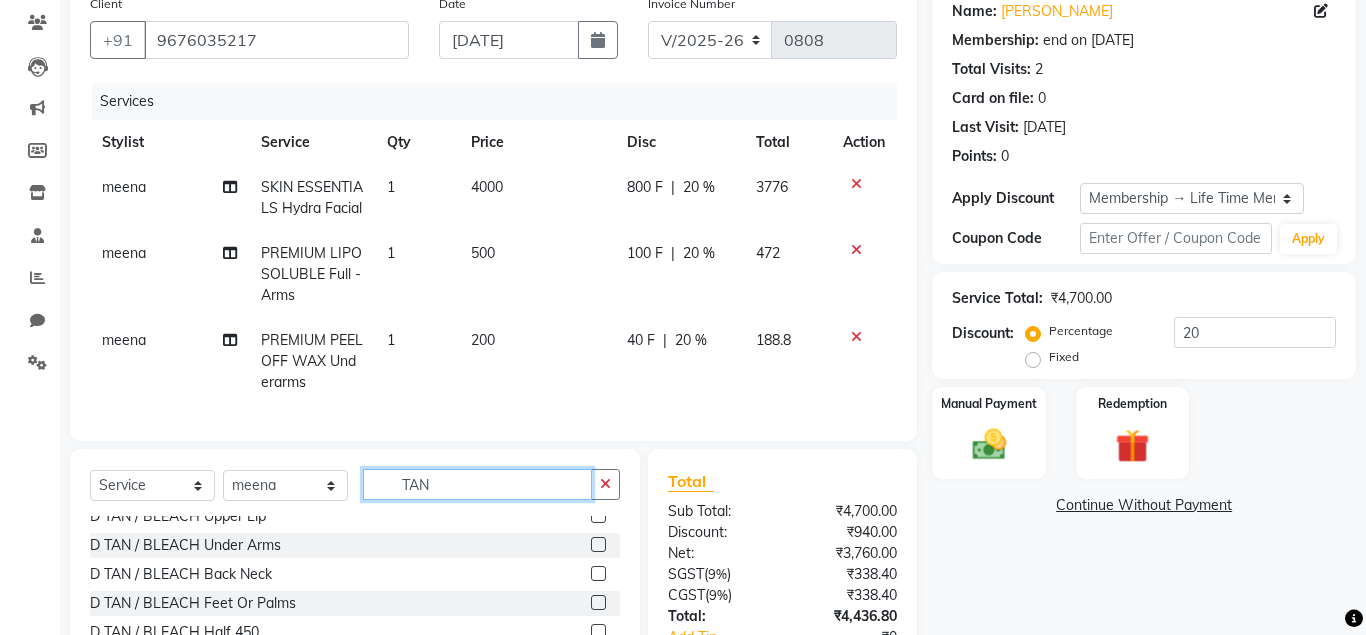 scroll, scrollTop: 108, scrollLeft: 0, axis: vertical 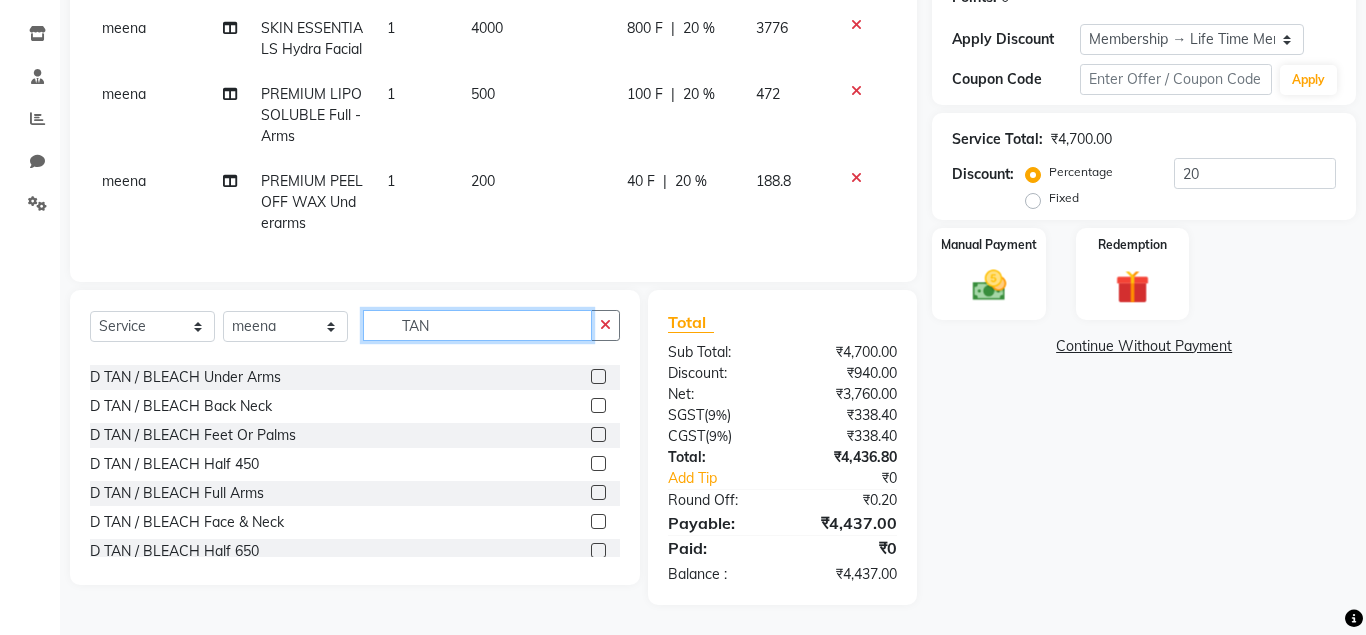 type on "TAN" 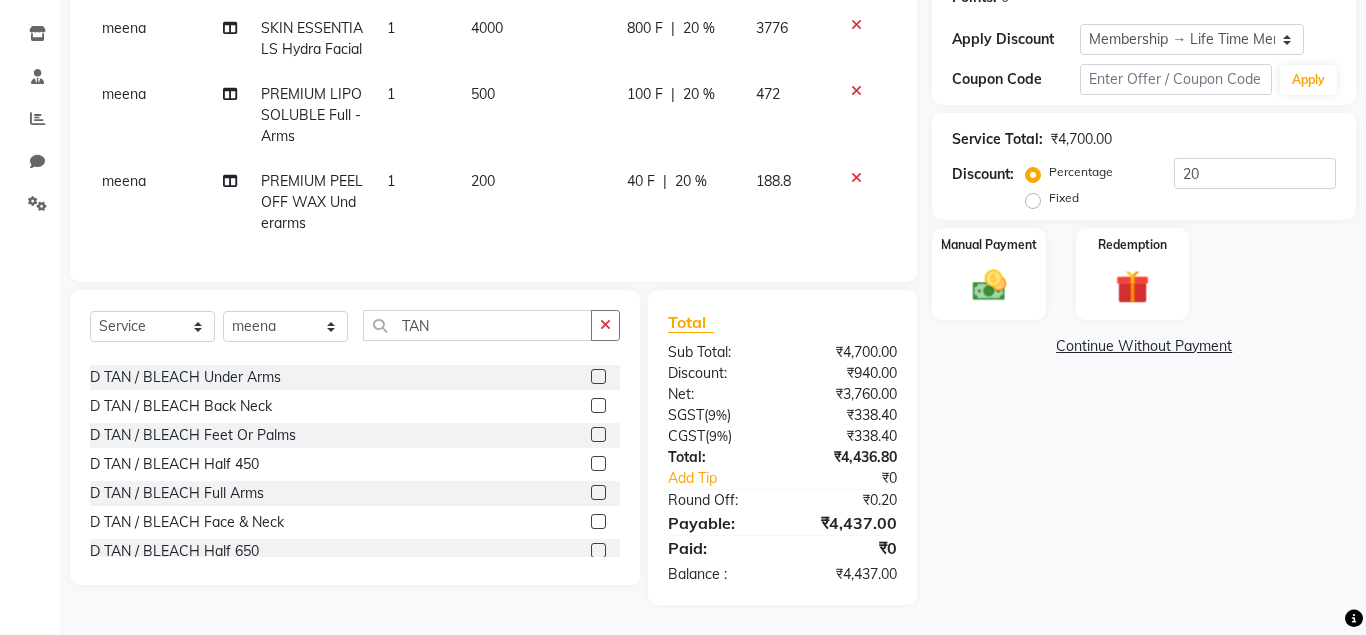 click 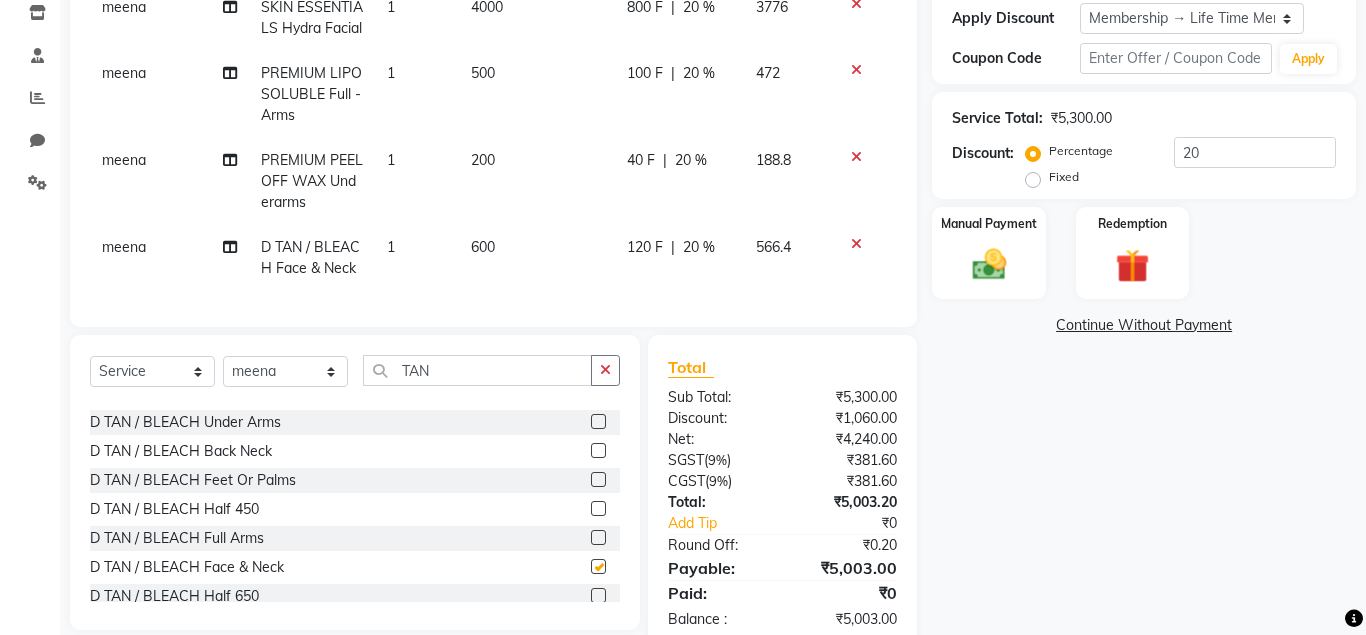 checkbox on "false" 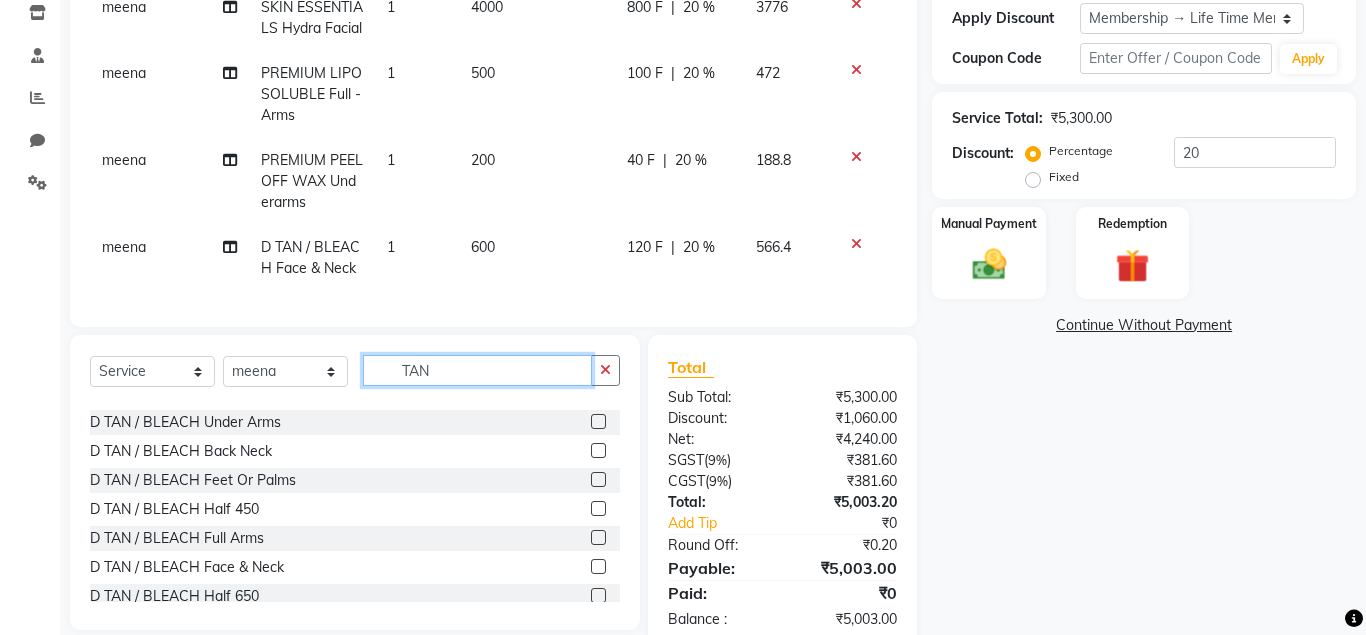 click on "TAN" 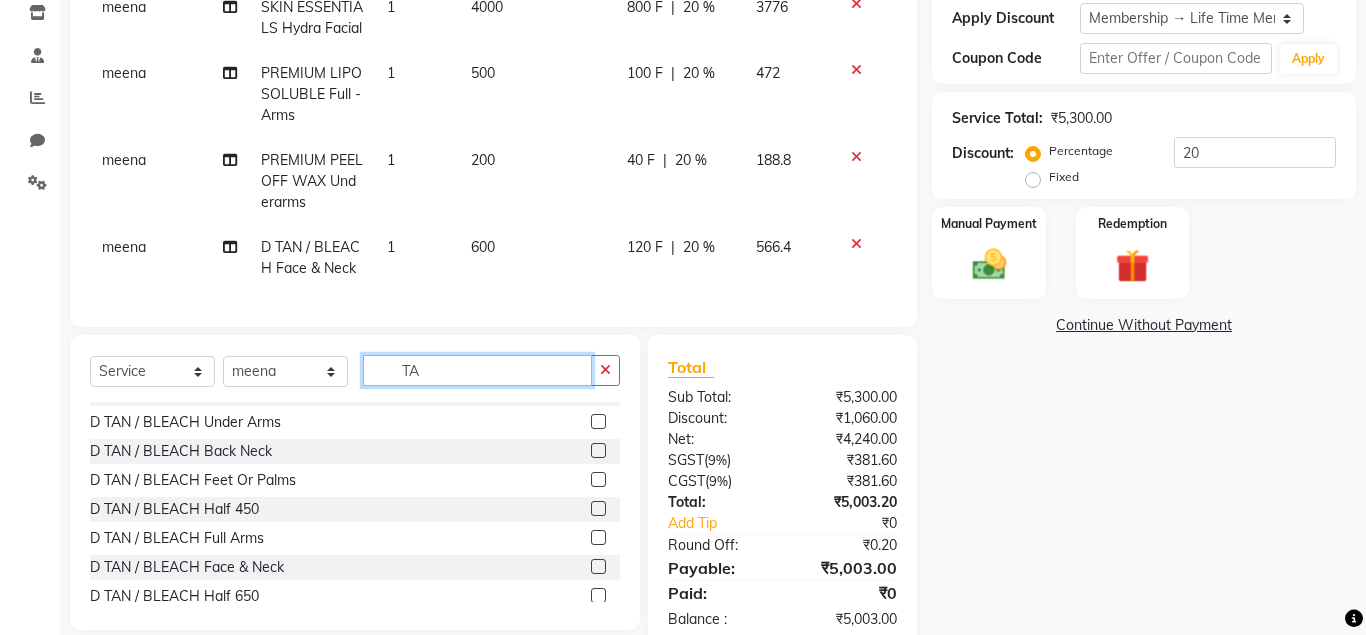 type on "T" 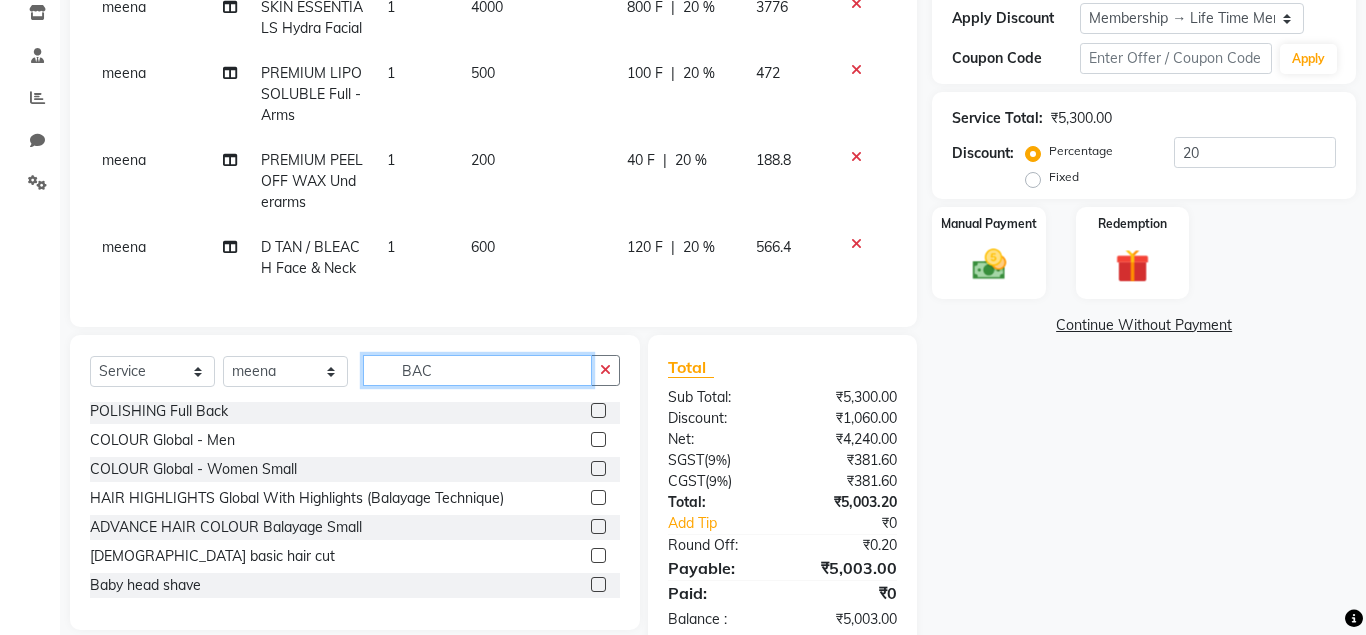 scroll, scrollTop: 0, scrollLeft: 0, axis: both 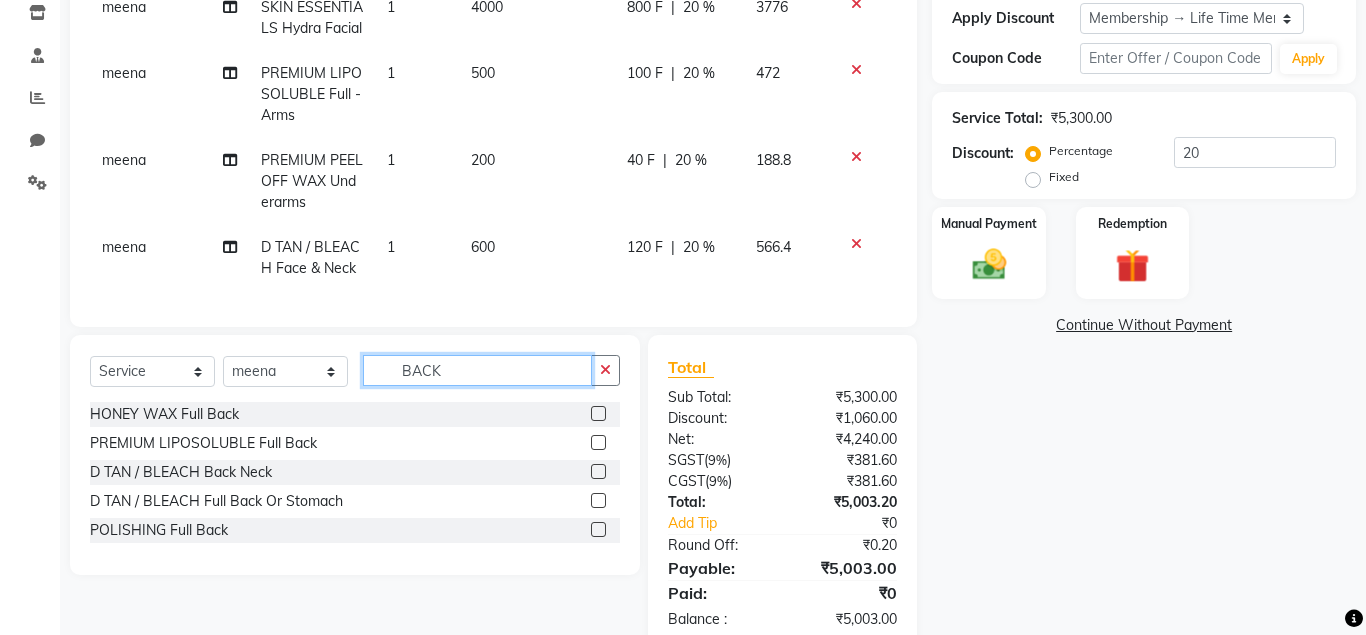 type on "BACK" 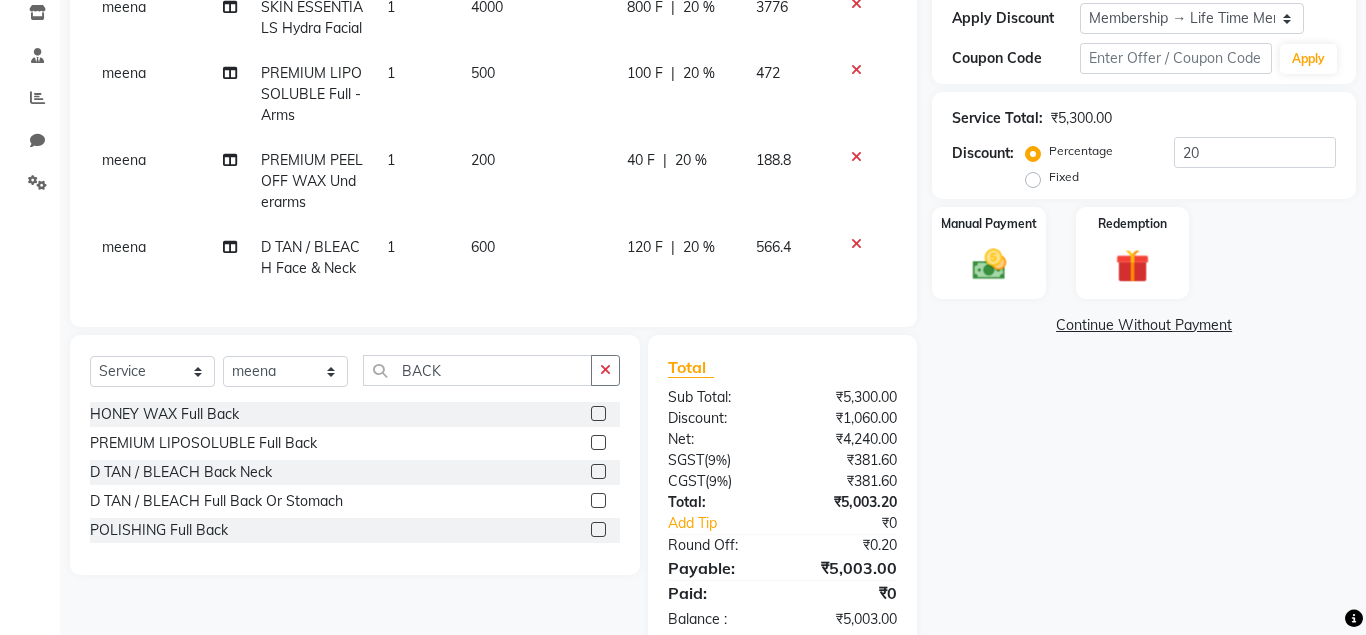 click 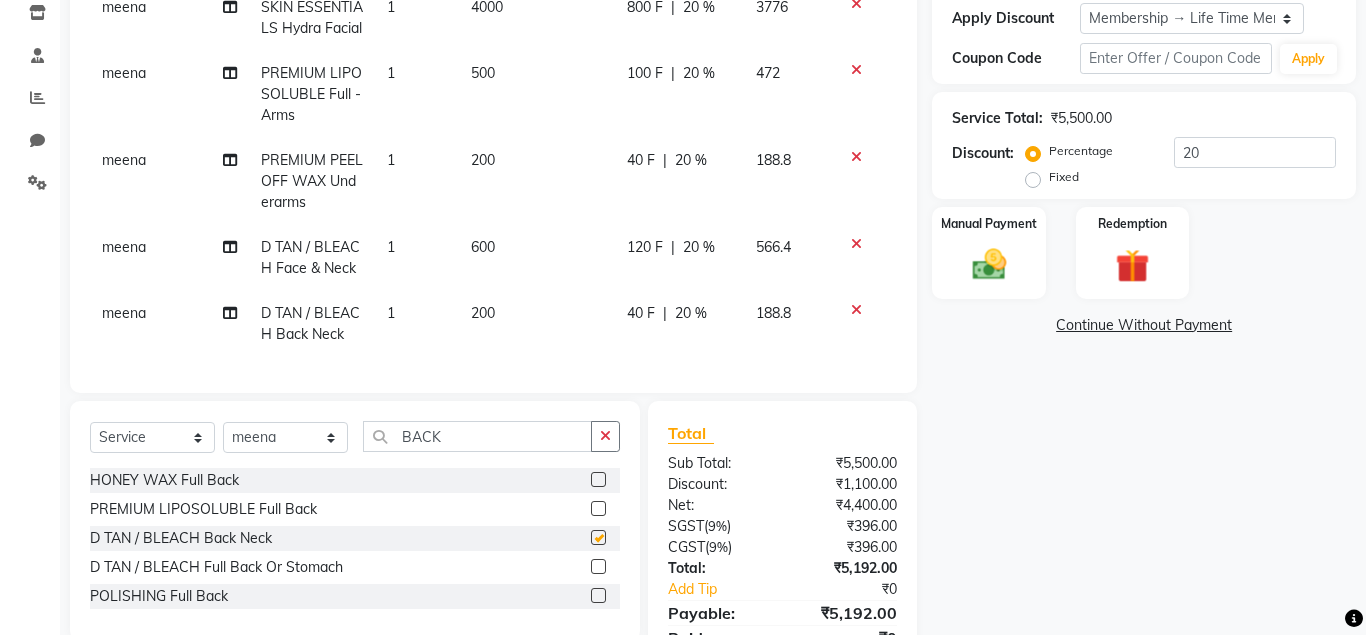 checkbox on "false" 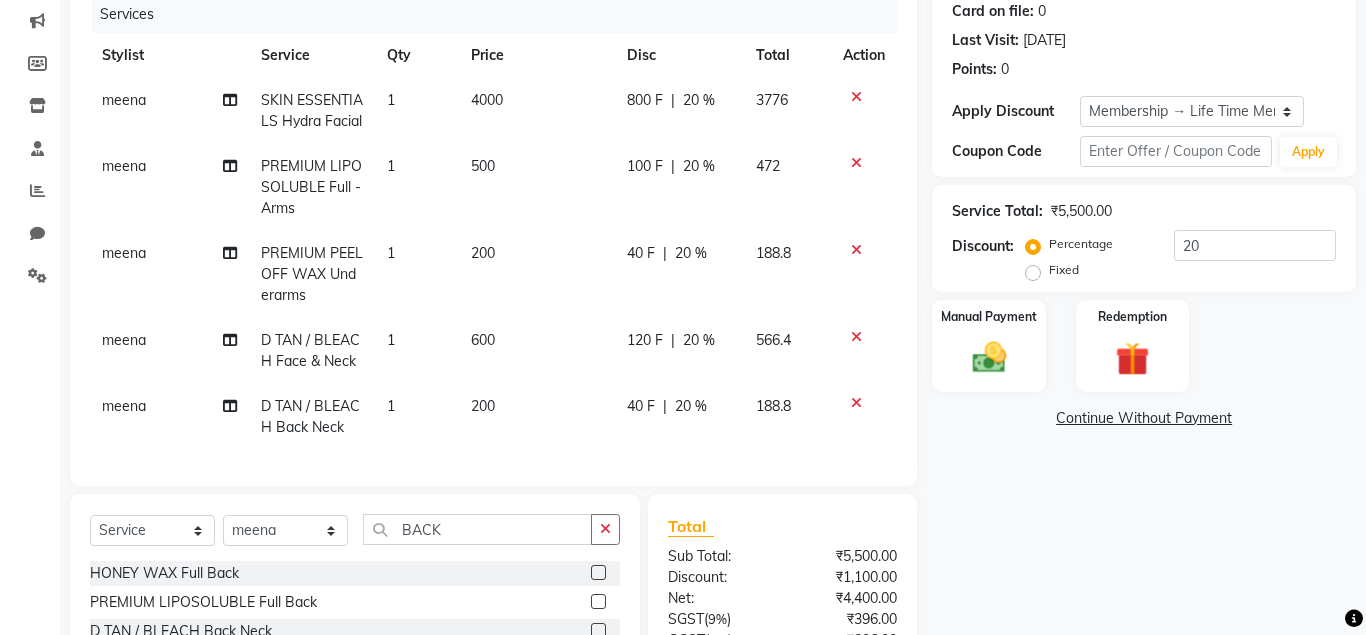 scroll, scrollTop: 0, scrollLeft: 0, axis: both 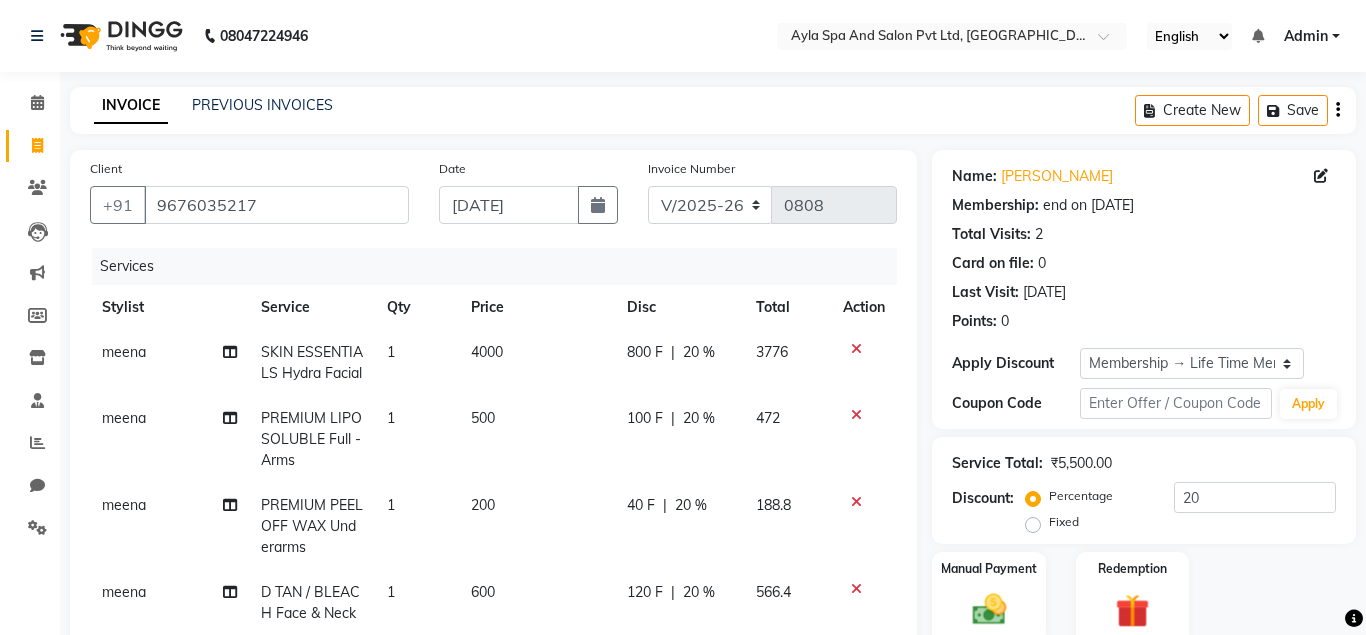 click 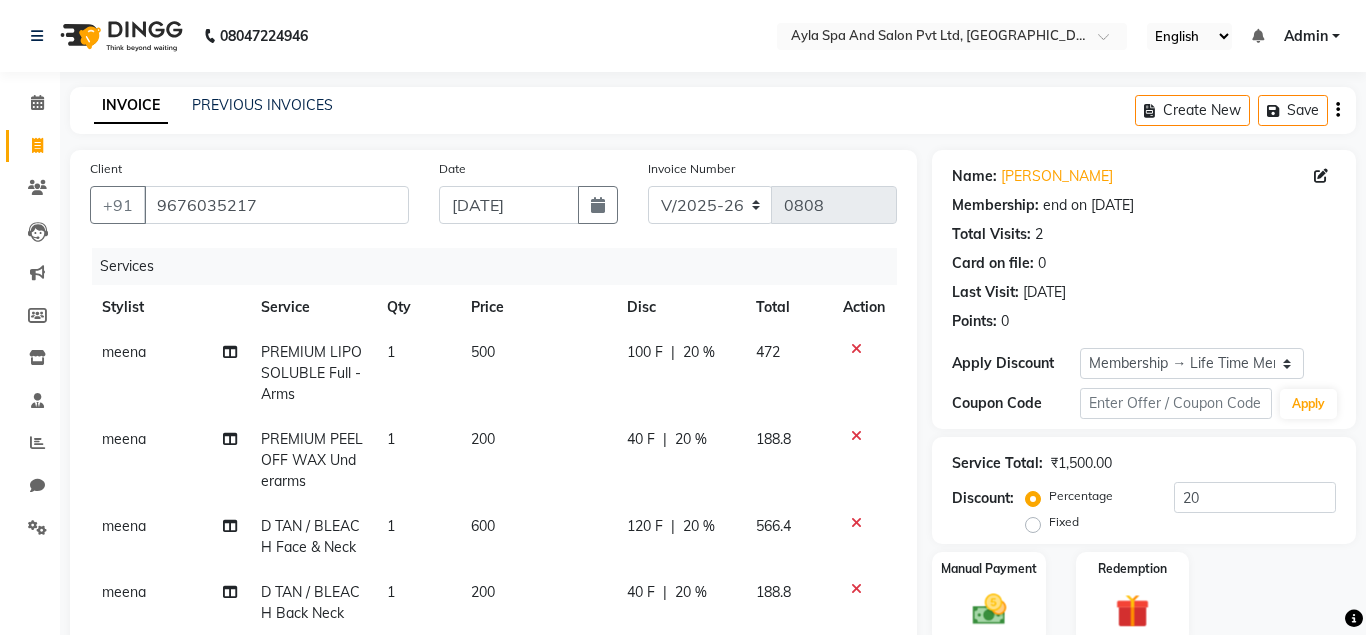 click 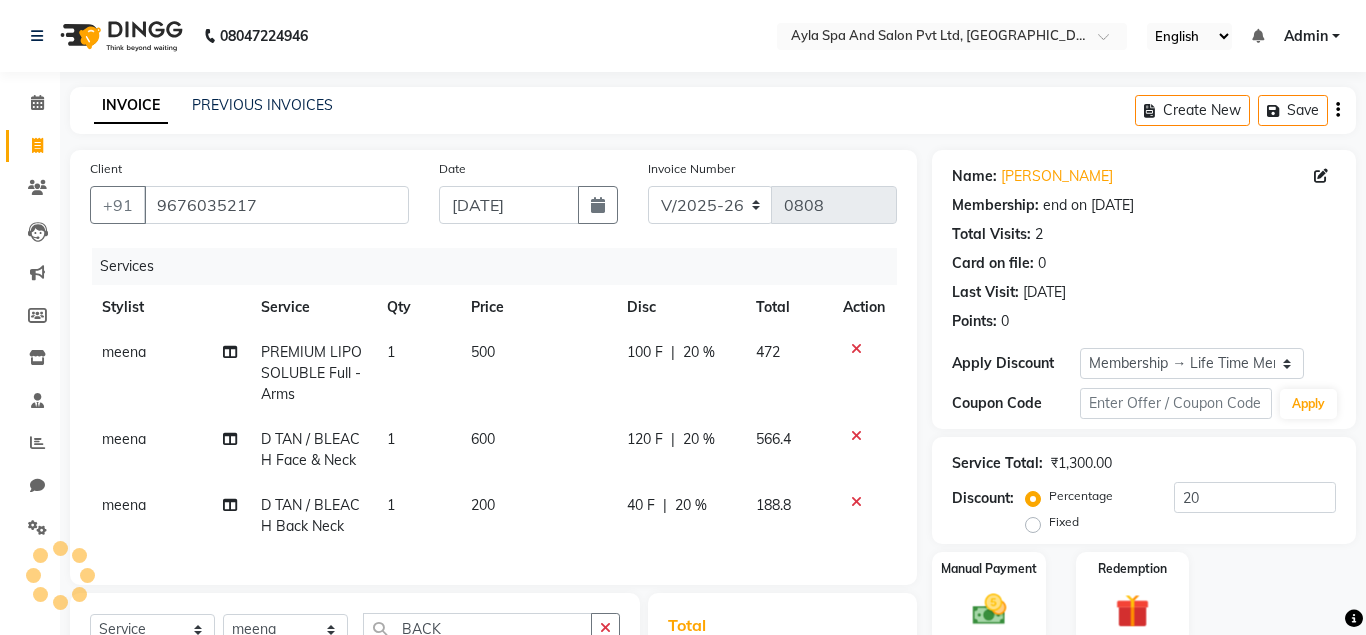 click 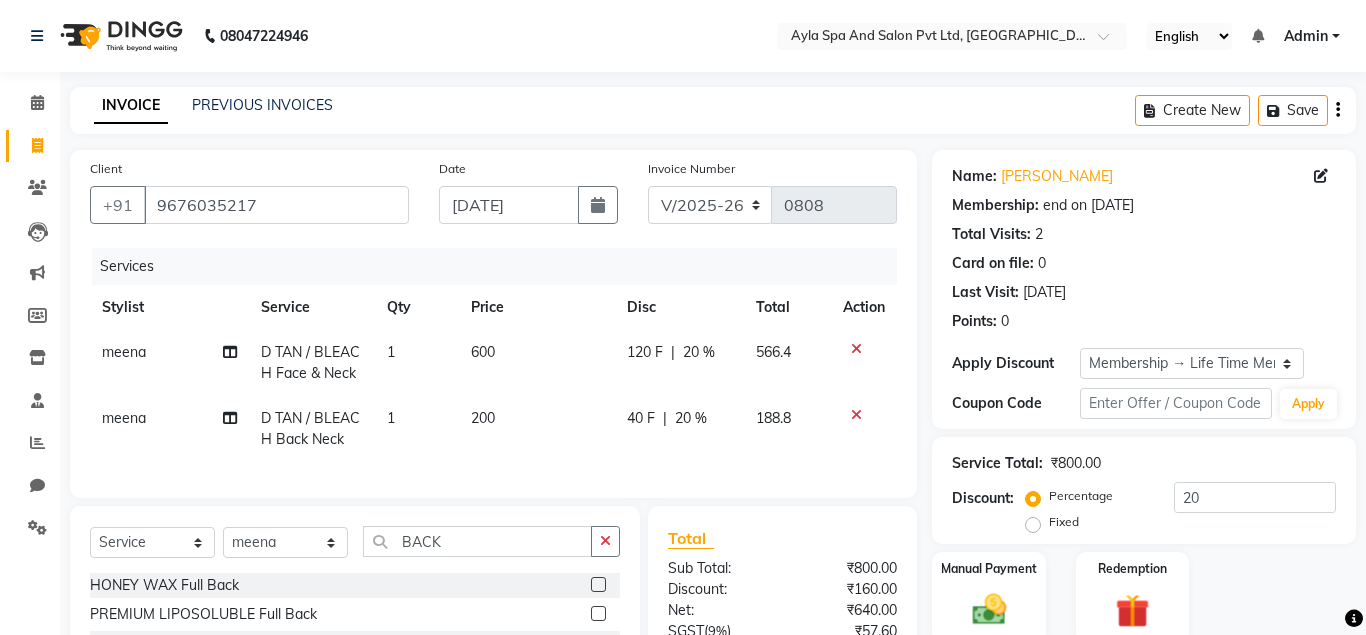 click 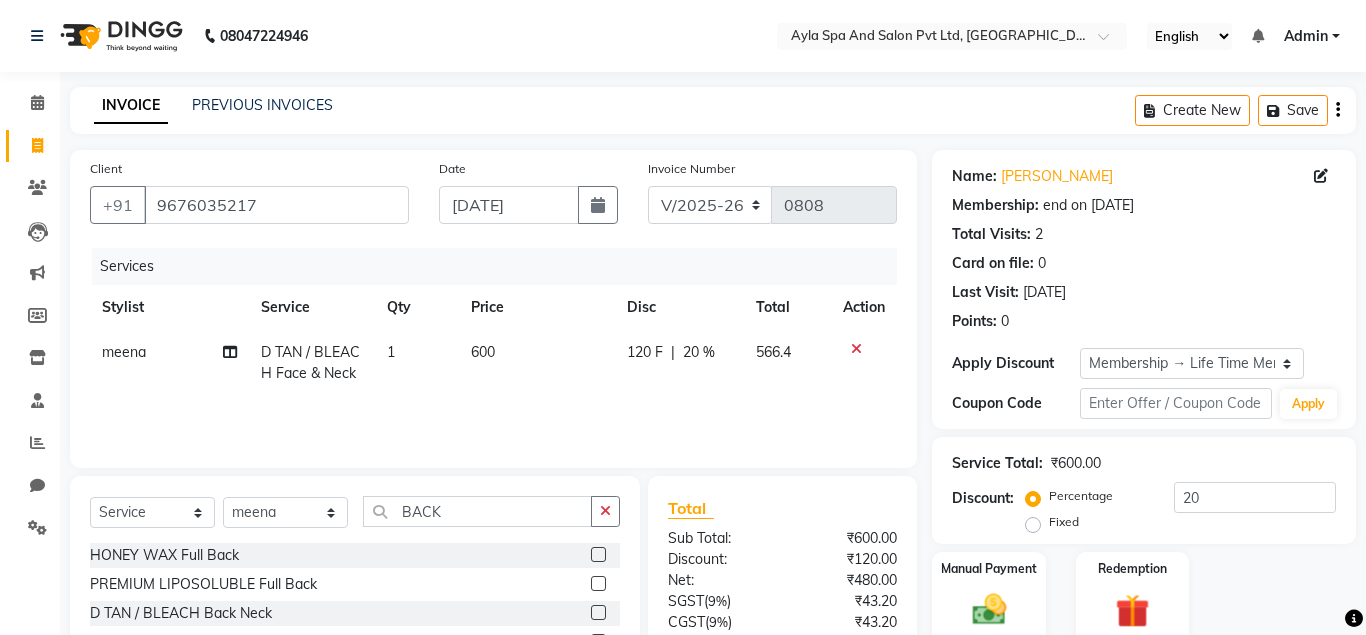 click 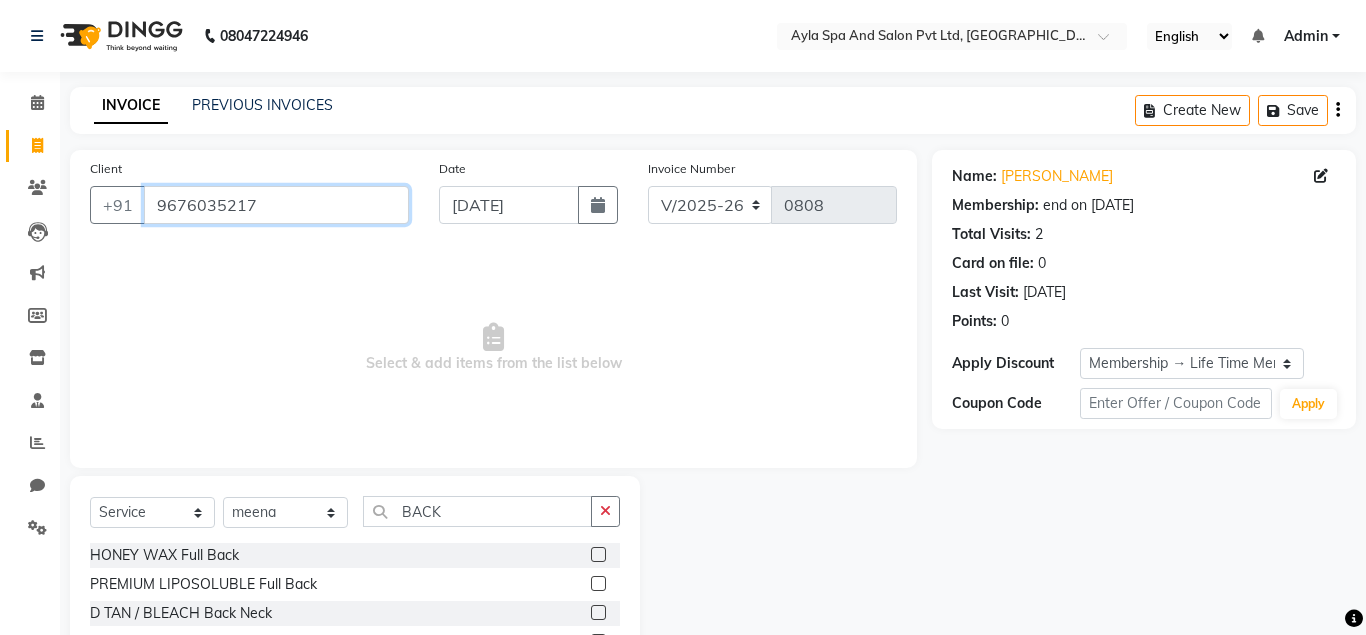 click on "9676035217" at bounding box center [276, 205] 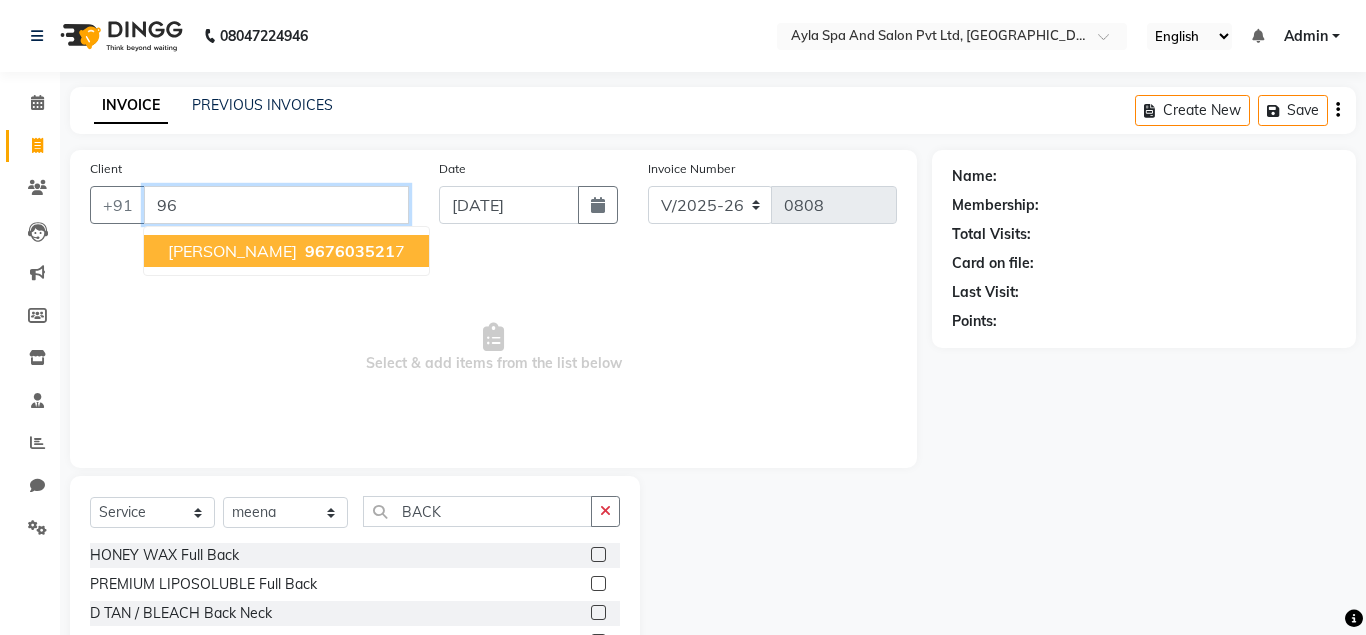 type on "9" 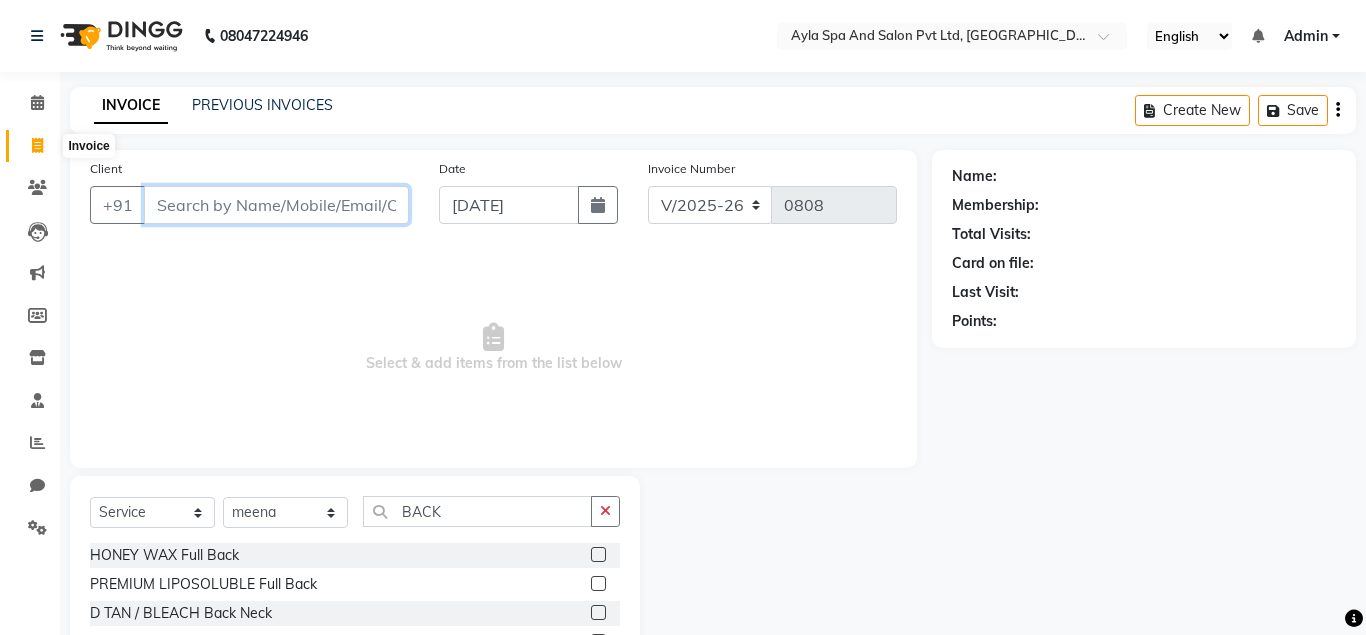 type 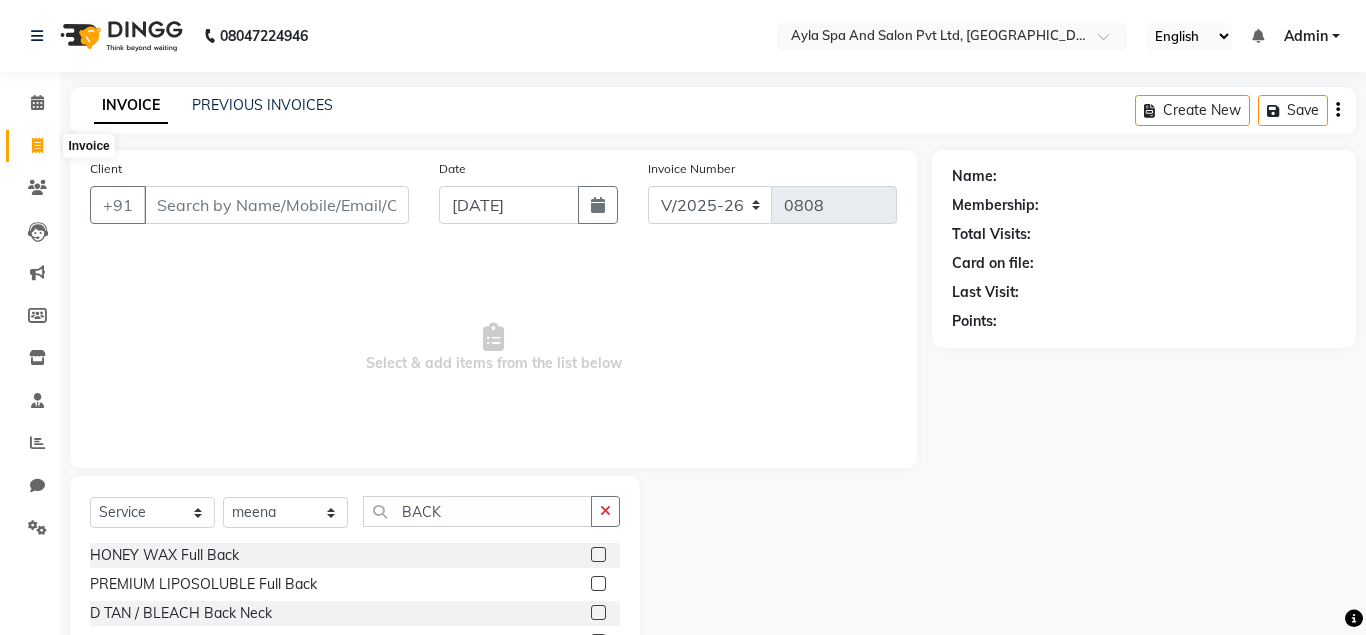 click 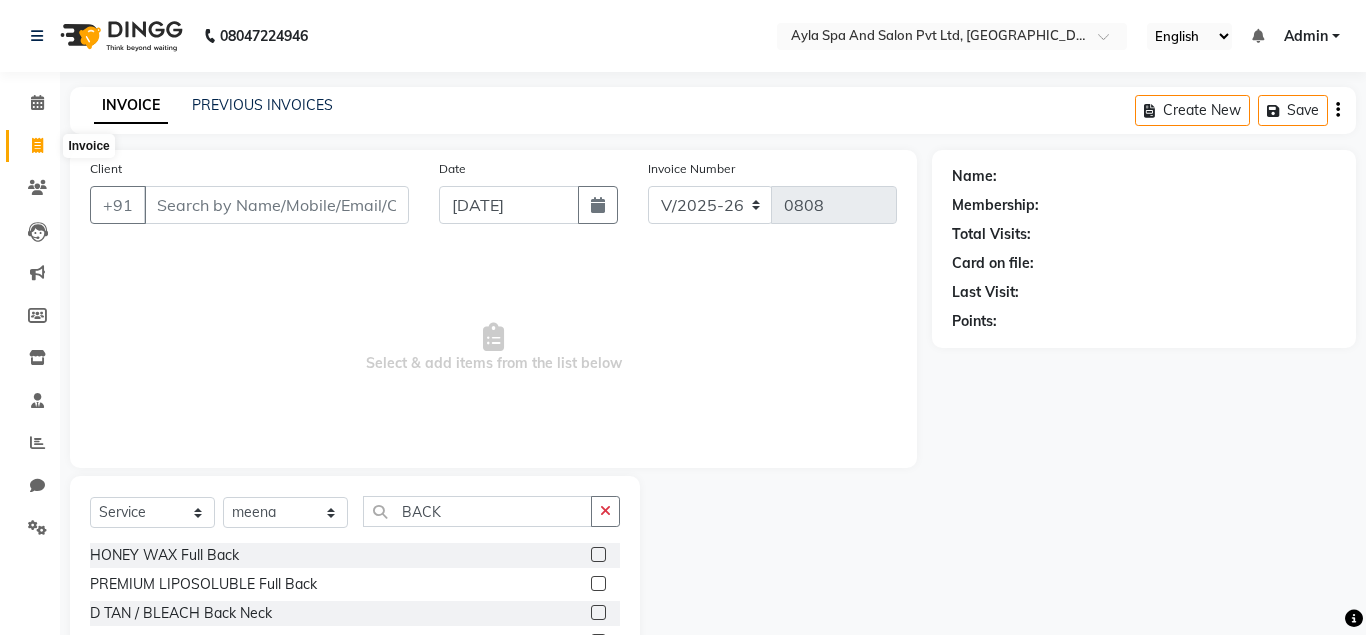 select on "7756" 